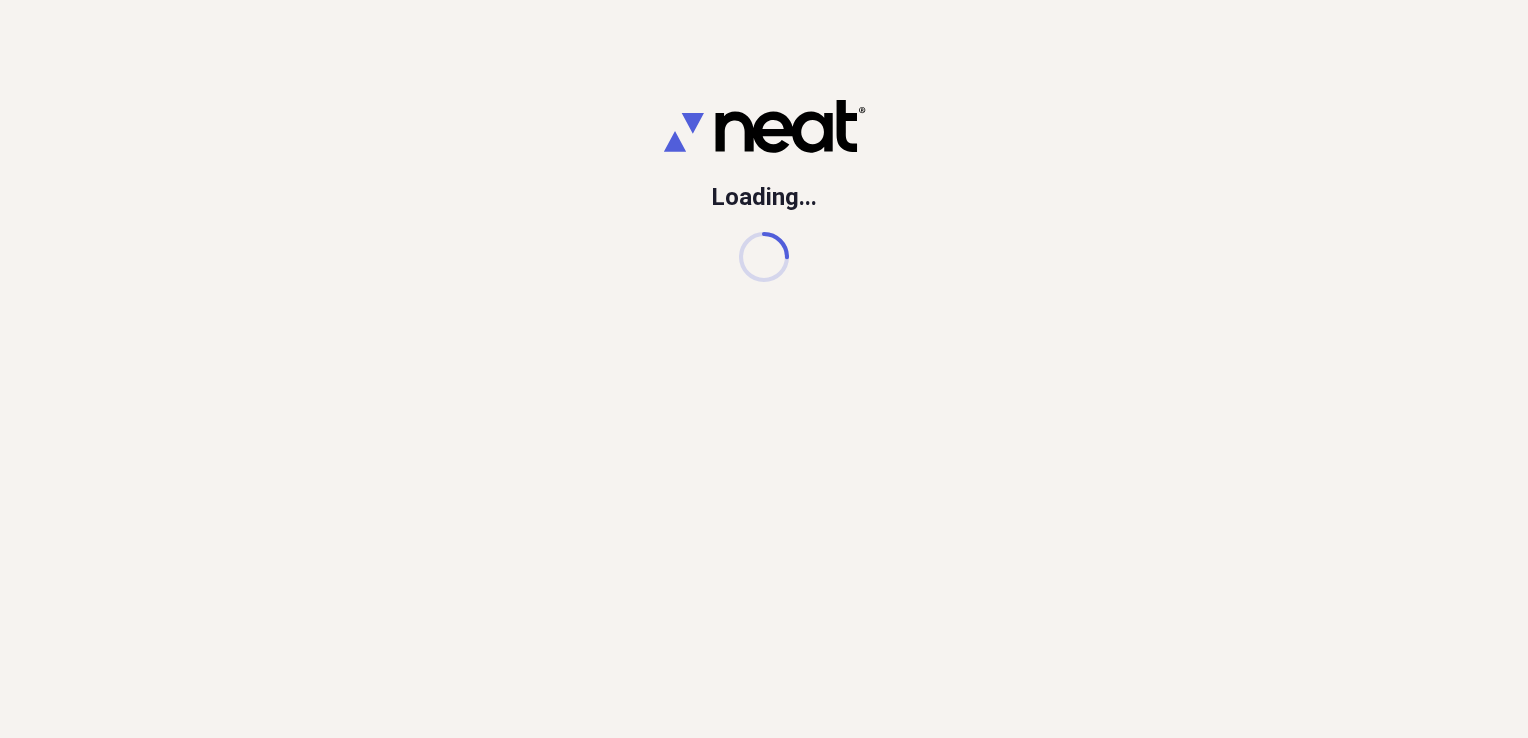 scroll, scrollTop: 0, scrollLeft: 0, axis: both 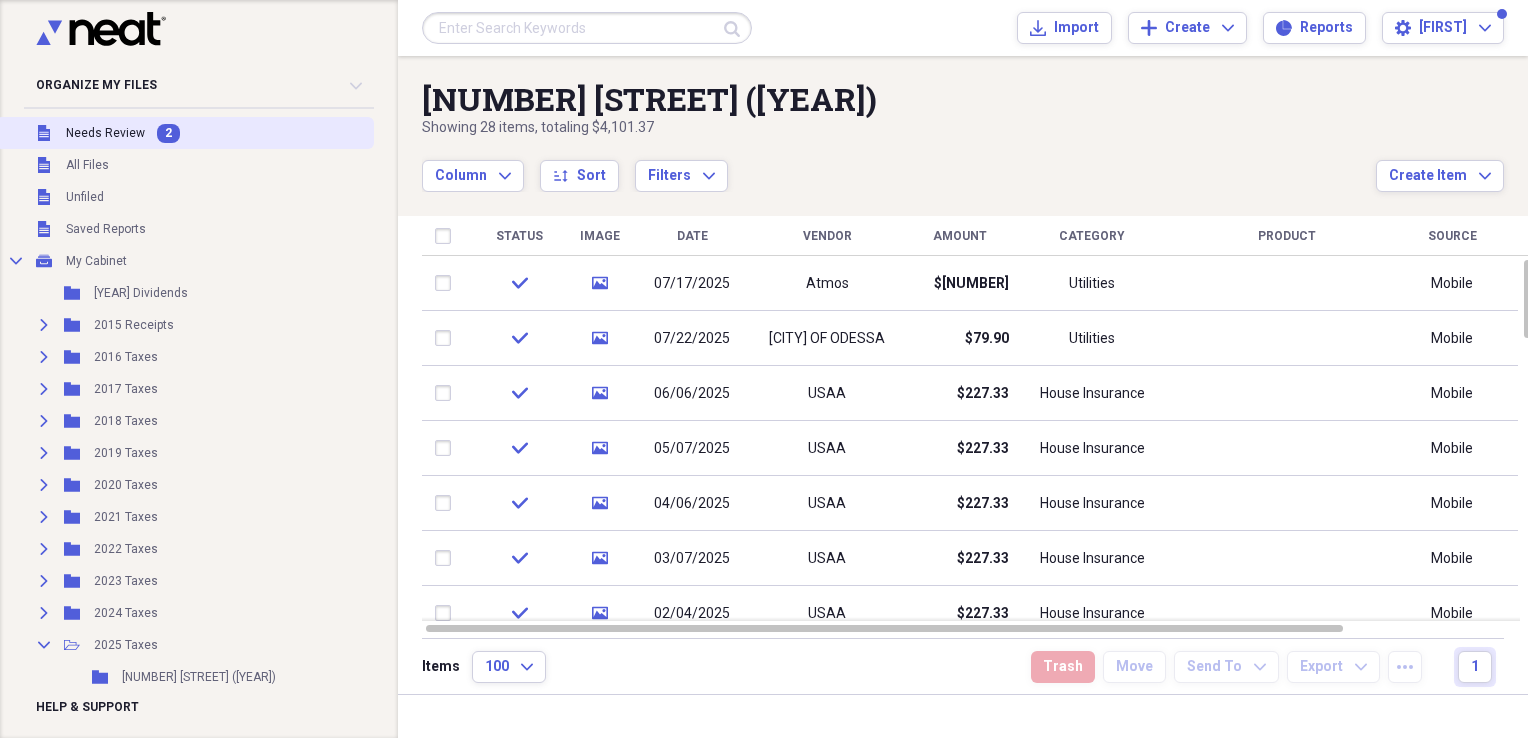 click on "Unfiled Needs Review 2" at bounding box center (185, 133) 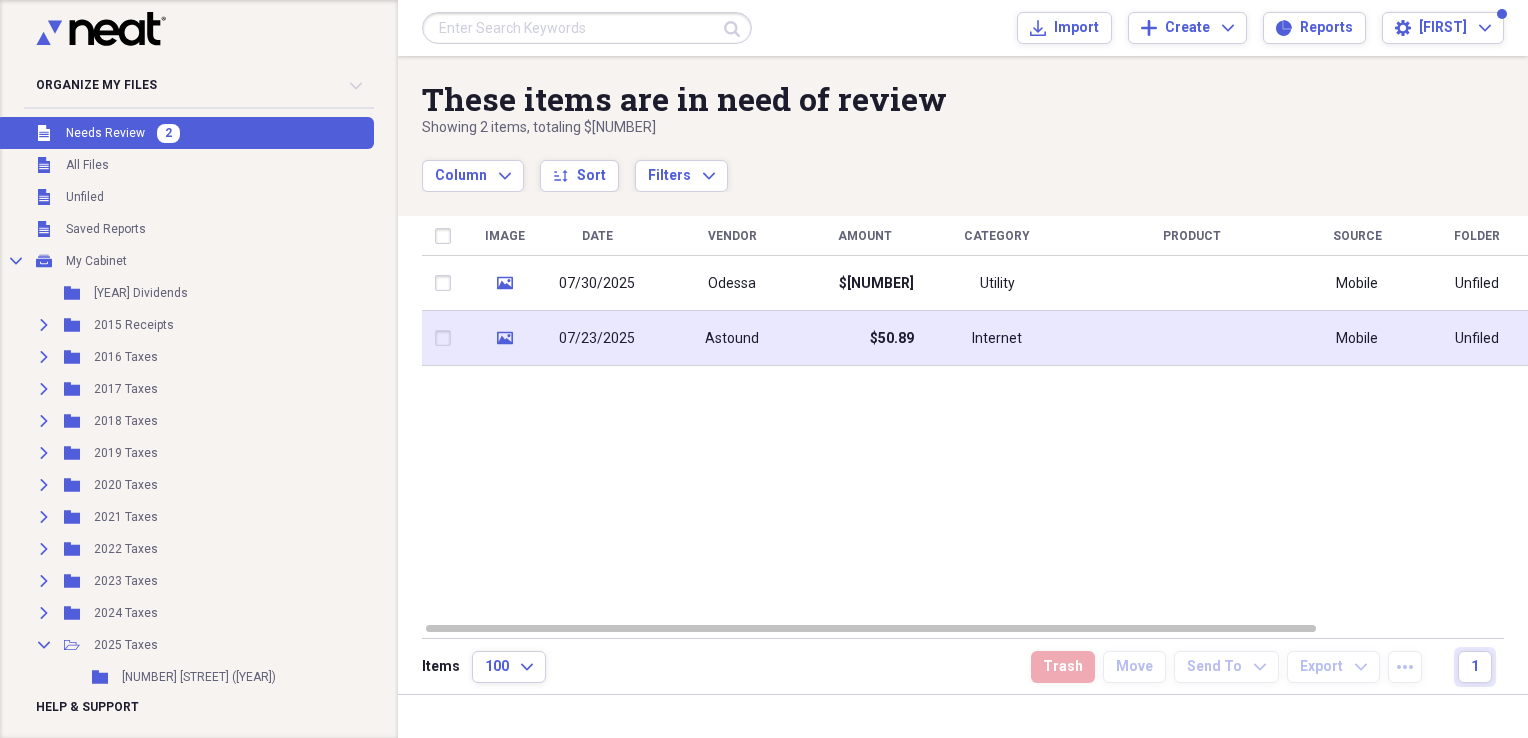 click on "07/23/2025" at bounding box center (597, 339) 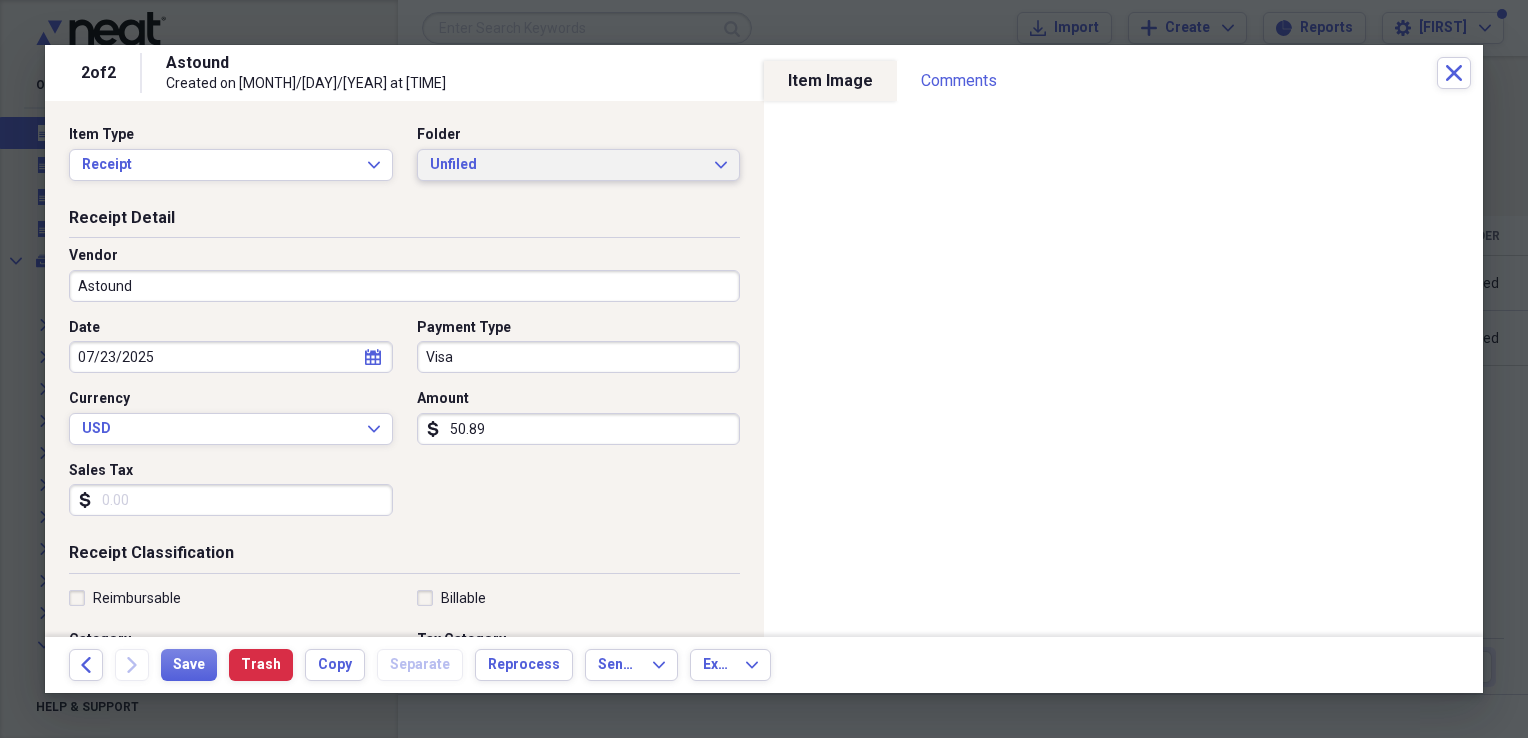 click on "Expand" 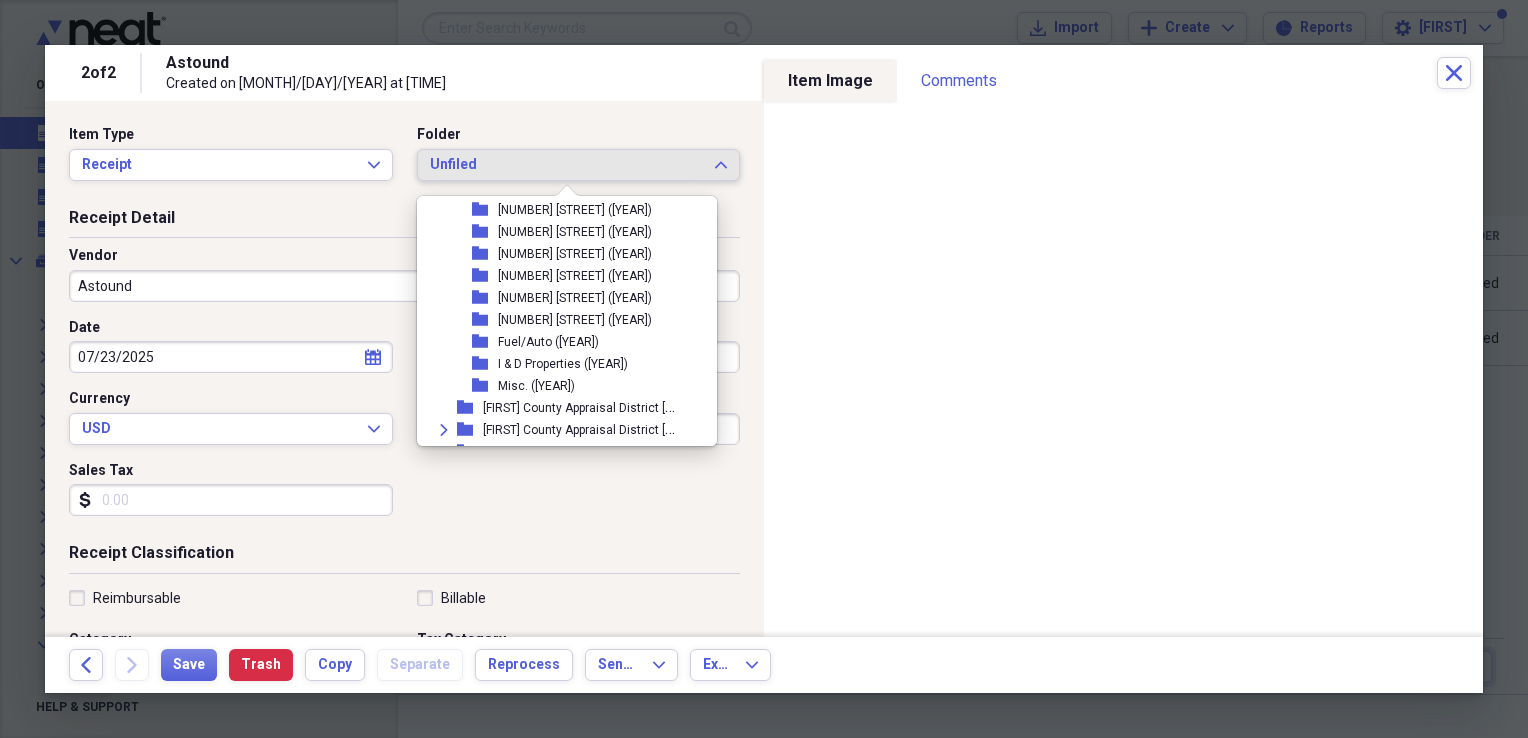 scroll, scrollTop: 554, scrollLeft: 0, axis: vertical 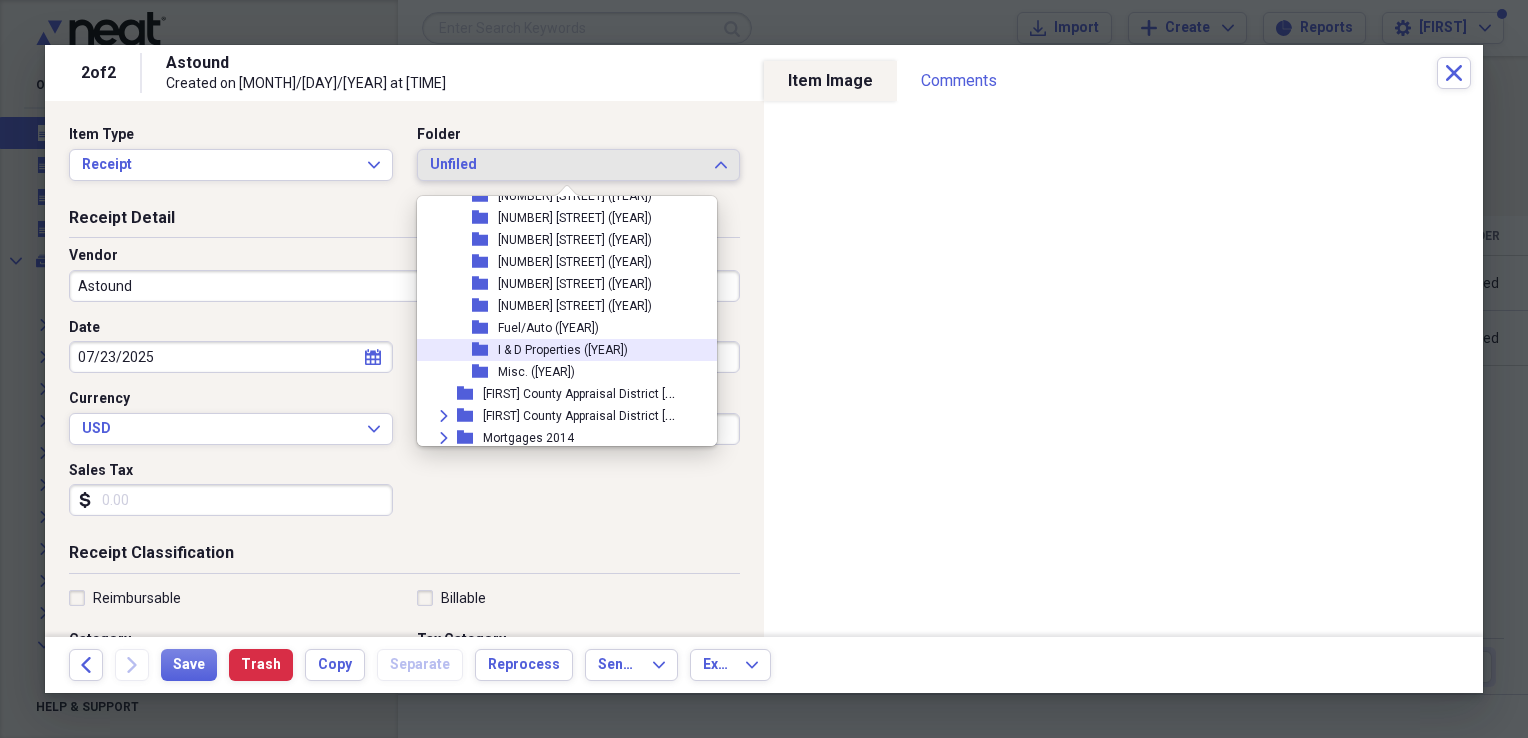 click on "I & D Properties ([YEAR])" at bounding box center (563, 350) 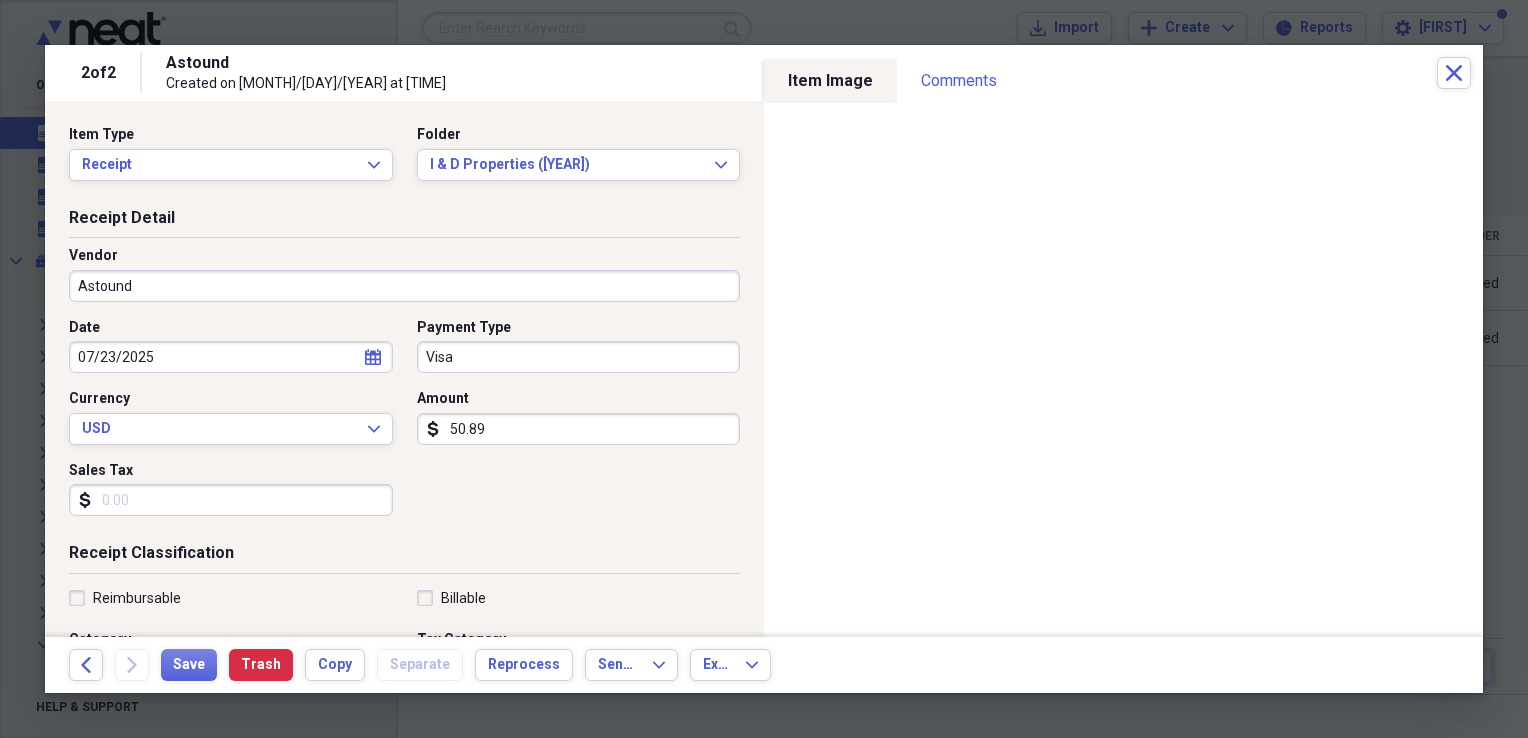 select on "6" 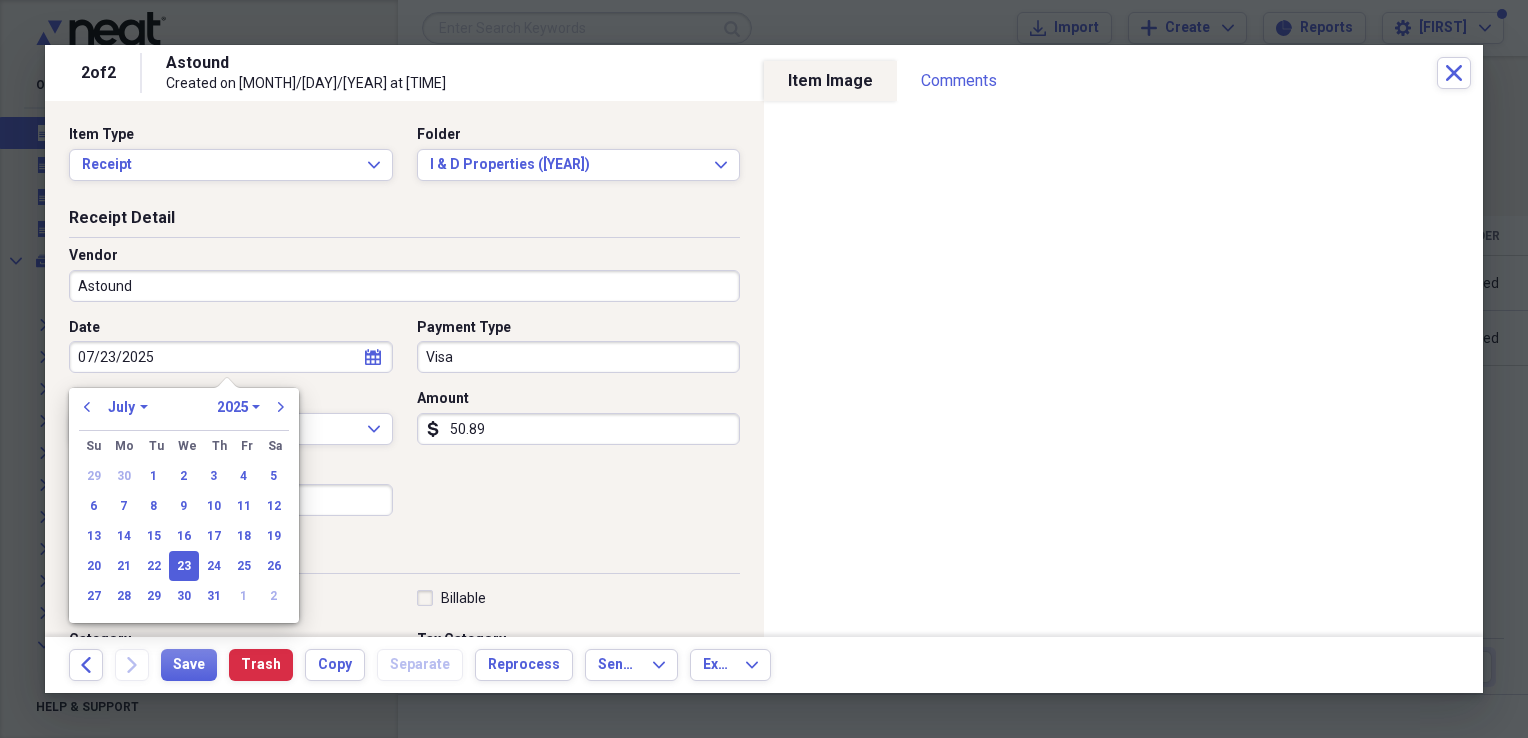 click on "07/23/2025" at bounding box center (231, 357) 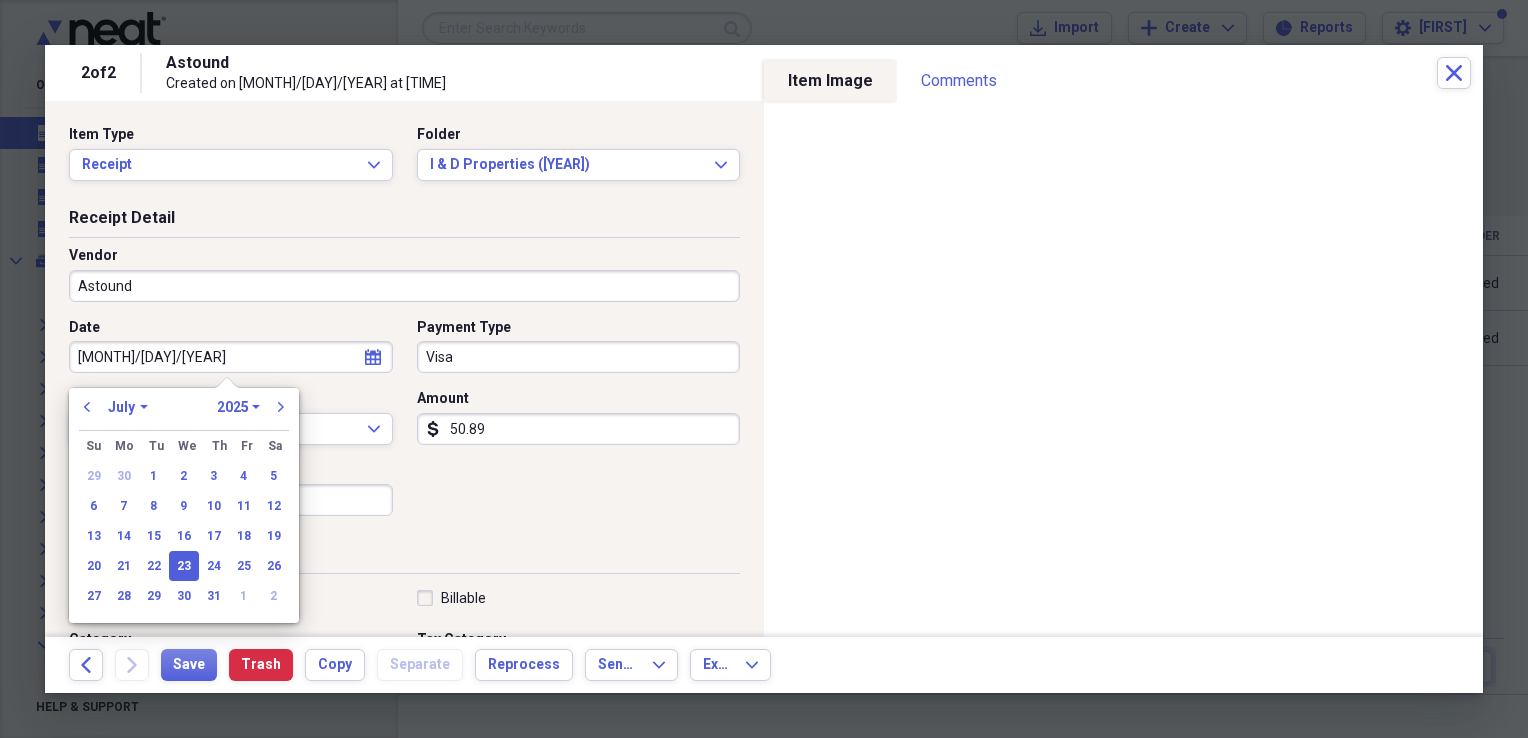 type on "08/23/2025" 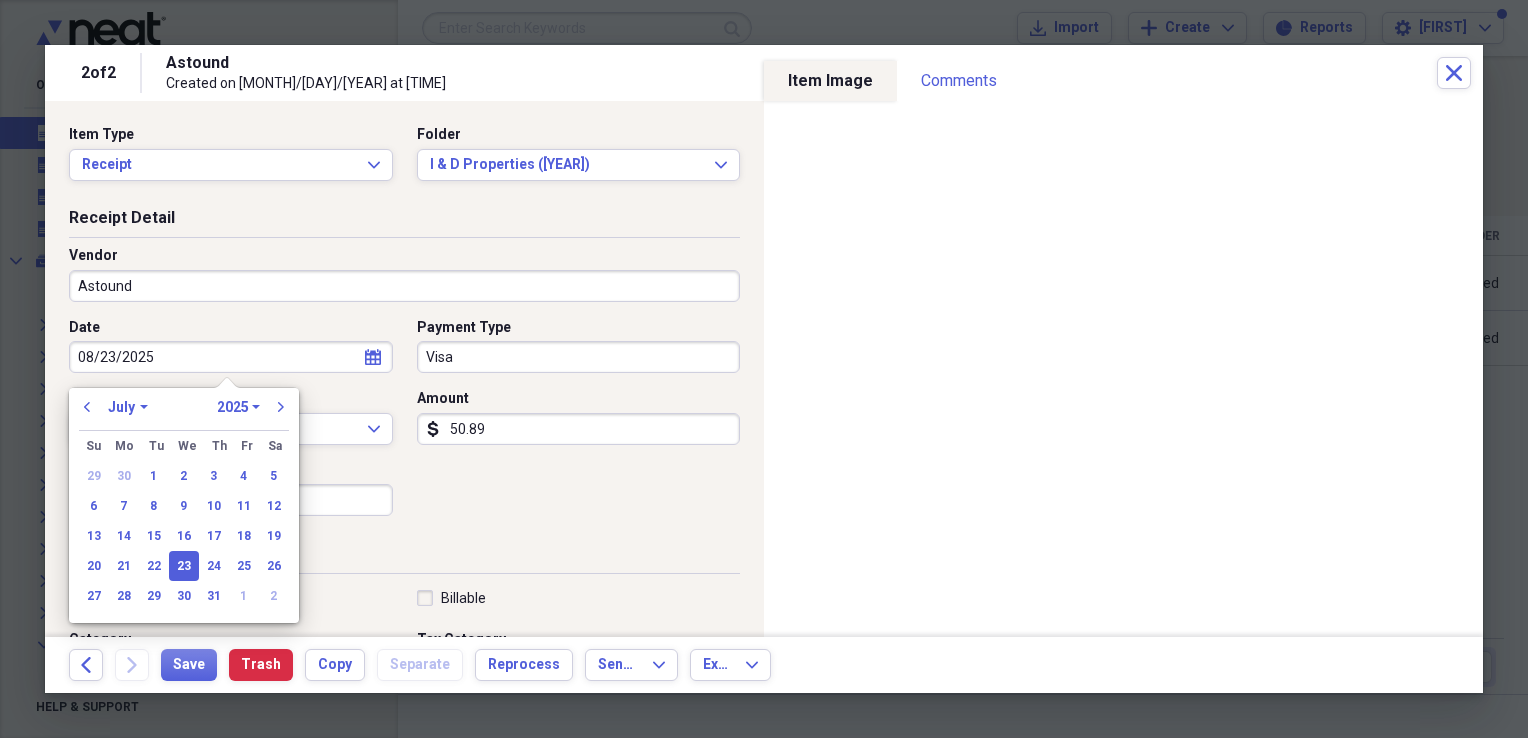 select on "7" 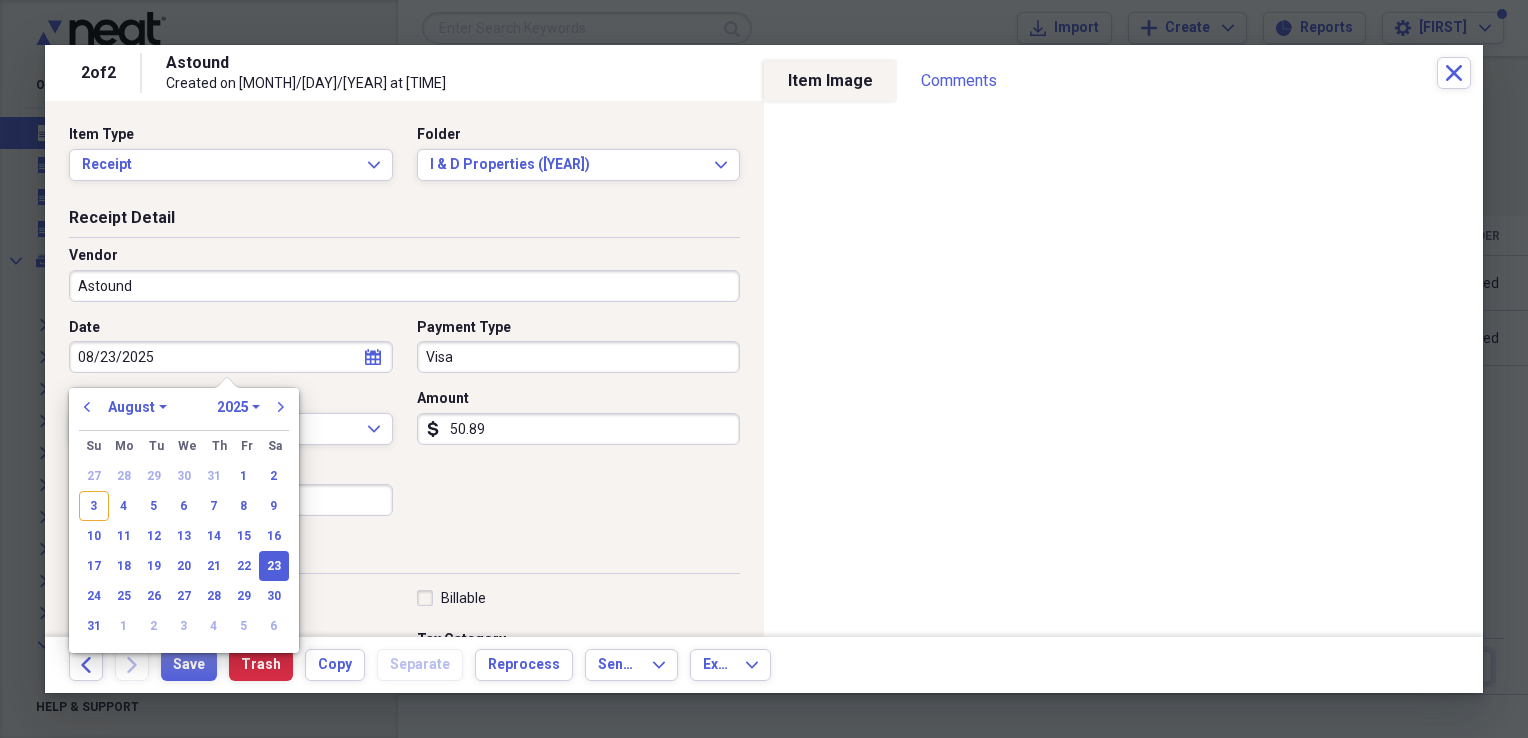 click on "08/23/2025" at bounding box center [231, 357] 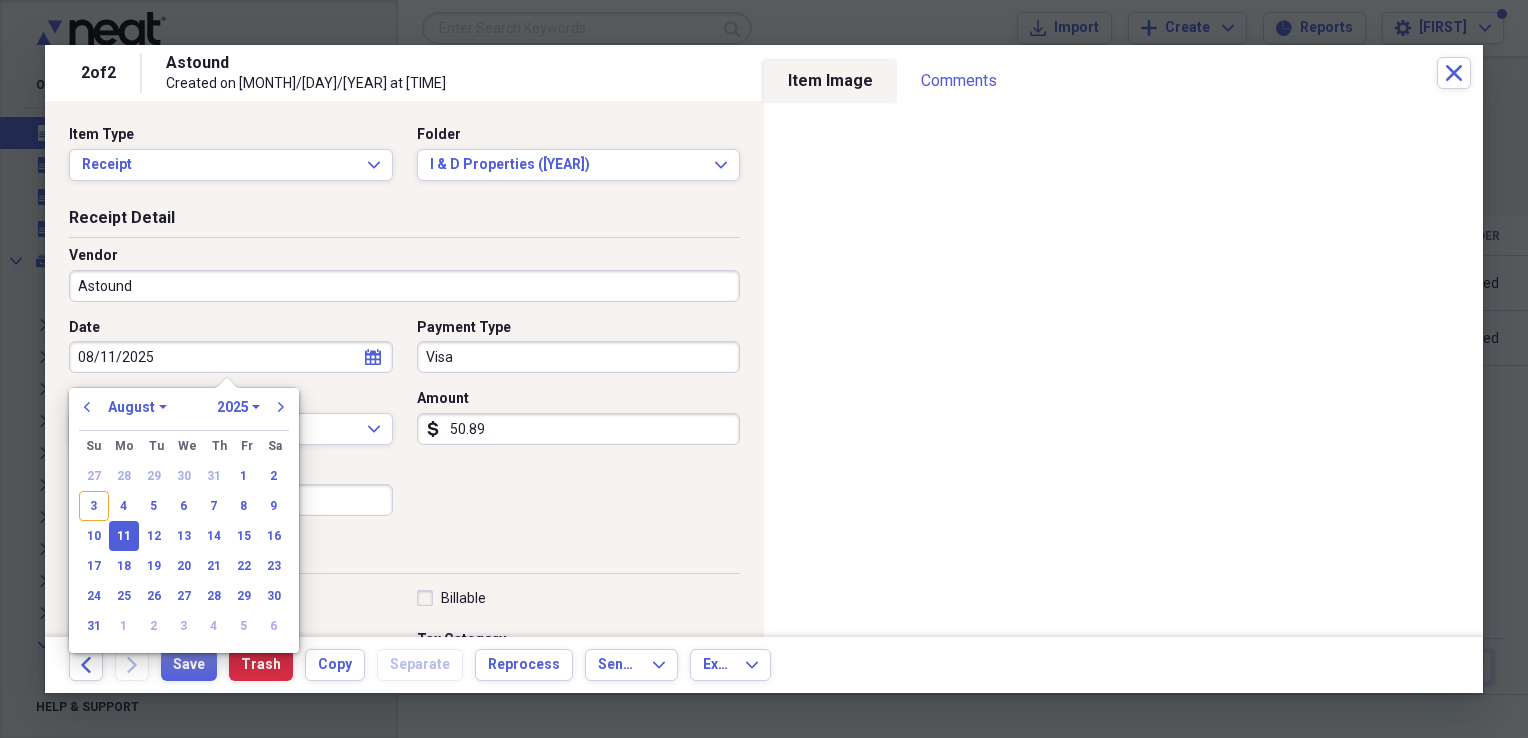 type on "08/11/2025" 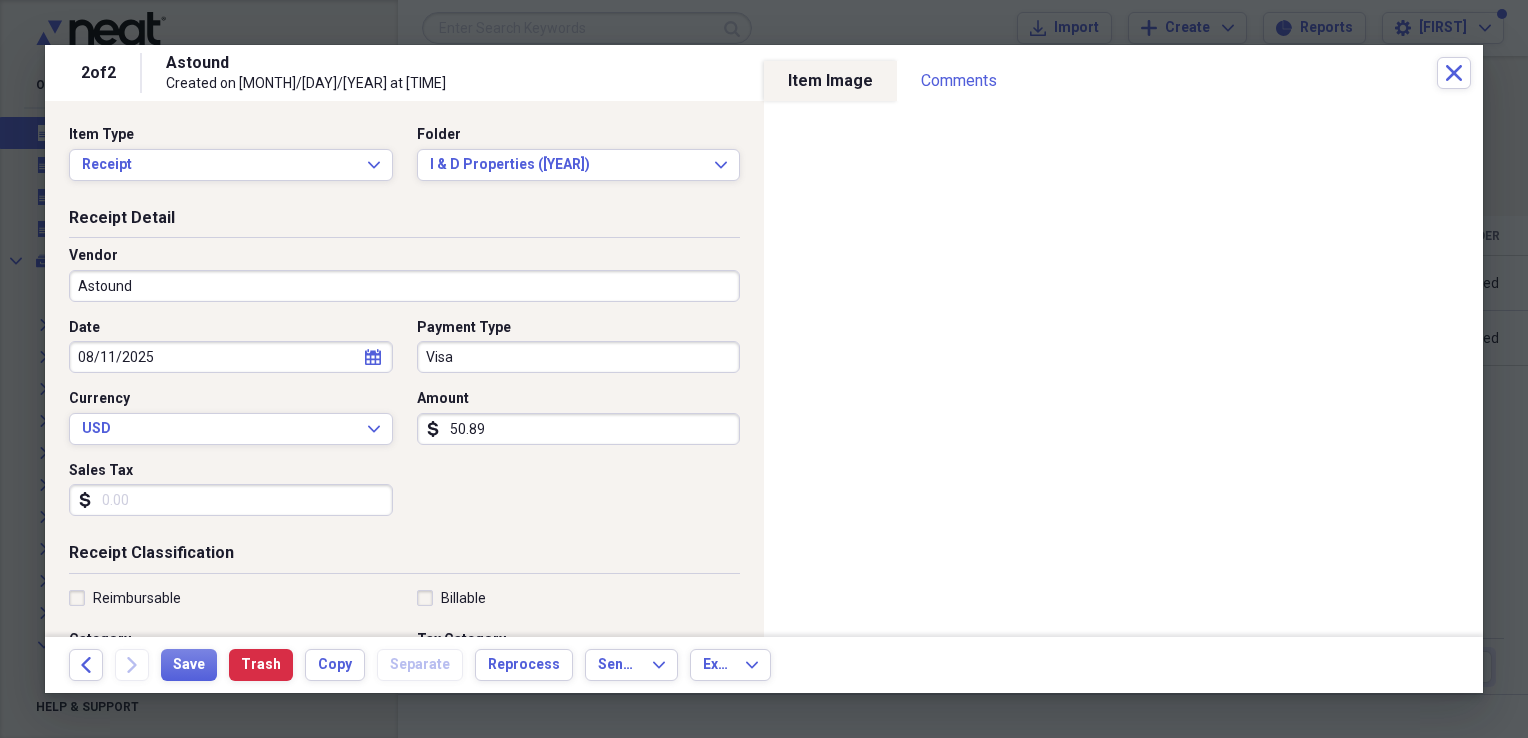drag, startPoint x: 521, startPoint y: 489, endPoint x: 456, endPoint y: 509, distance: 68.007355 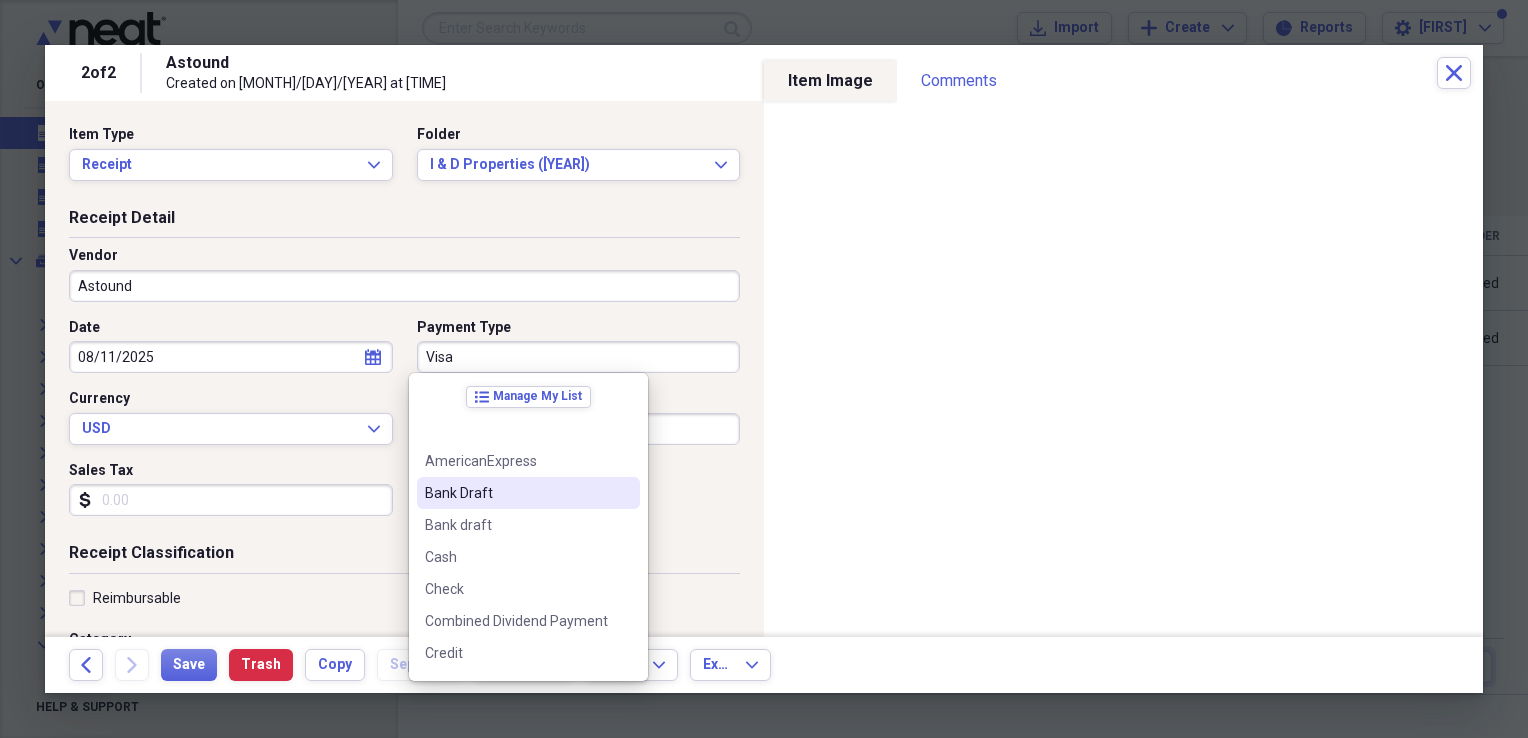 click on "Bank Draft" at bounding box center (516, 493) 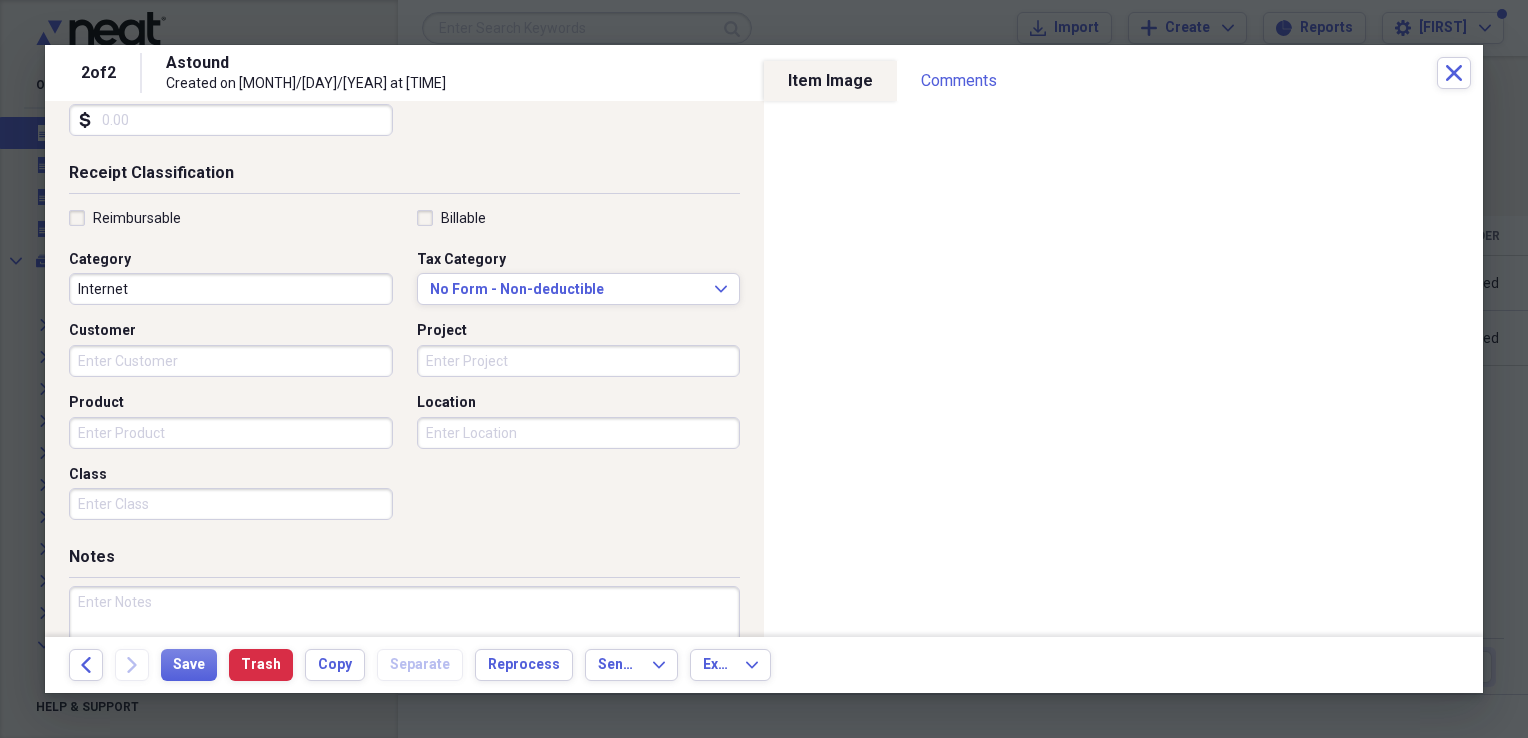 scroll, scrollTop: 383, scrollLeft: 0, axis: vertical 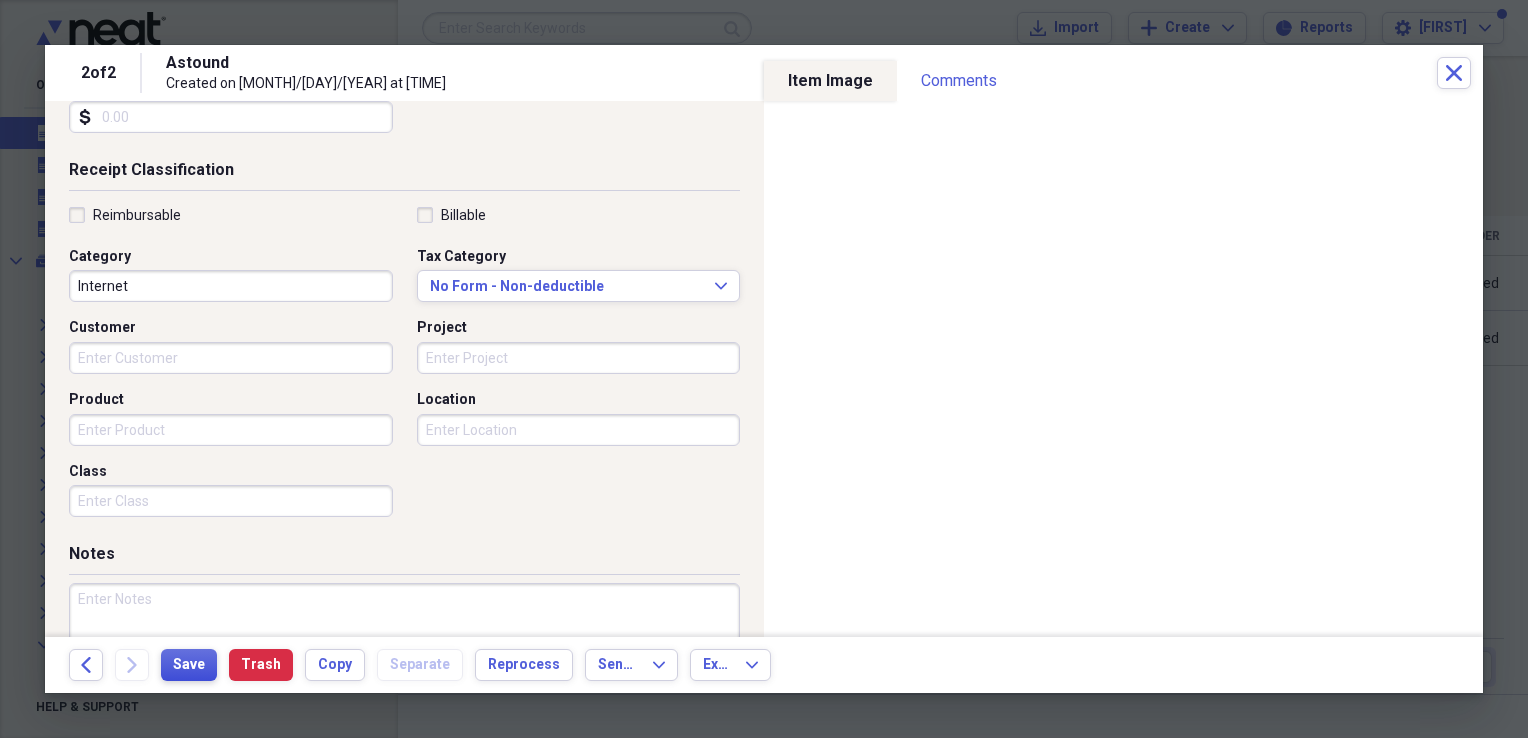 click on "Save" at bounding box center [189, 665] 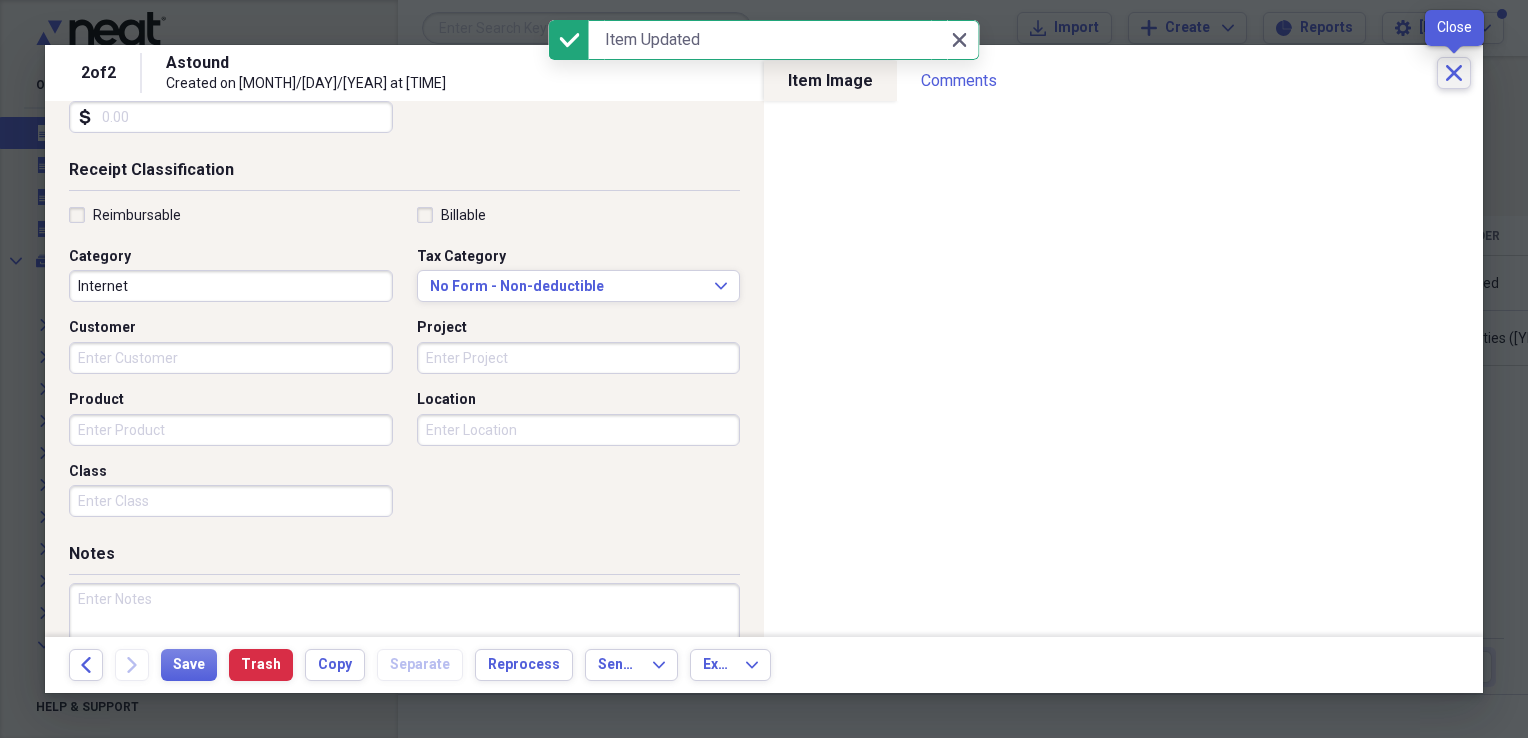 click on "Close" 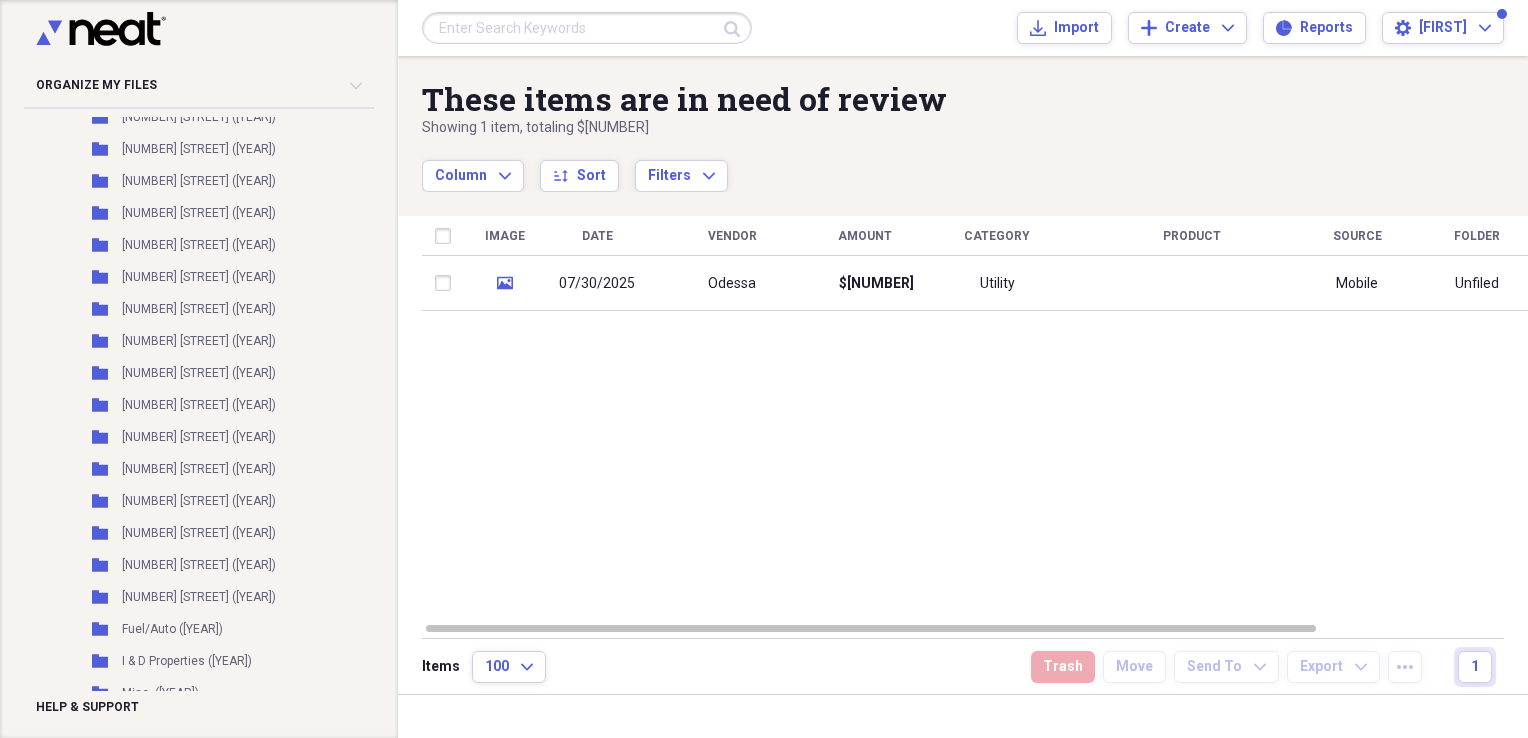 scroll, scrollTop: 644, scrollLeft: 0, axis: vertical 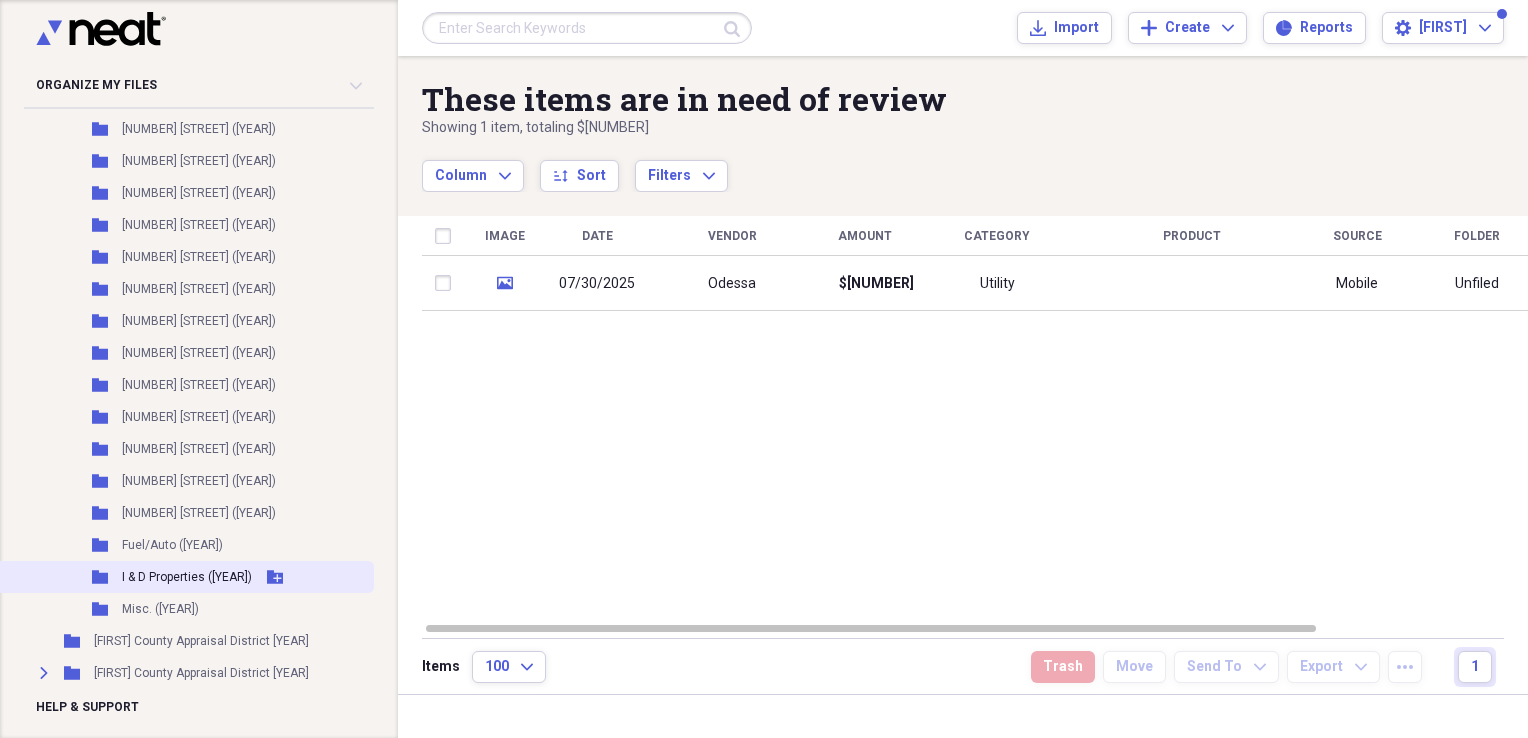 click on "I & D Properties ([YEAR])" at bounding box center (187, 577) 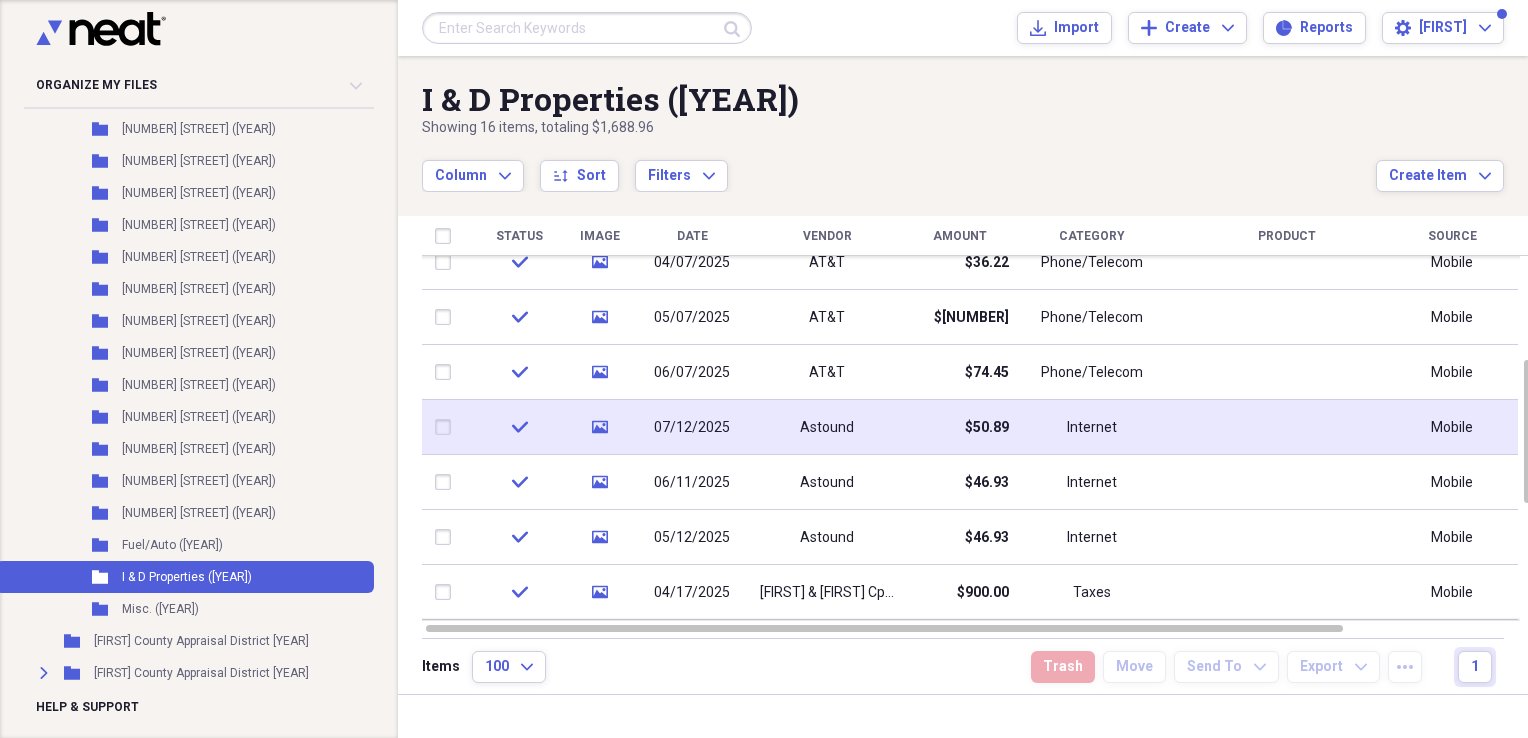 click on "07/12/2025" at bounding box center [692, 428] 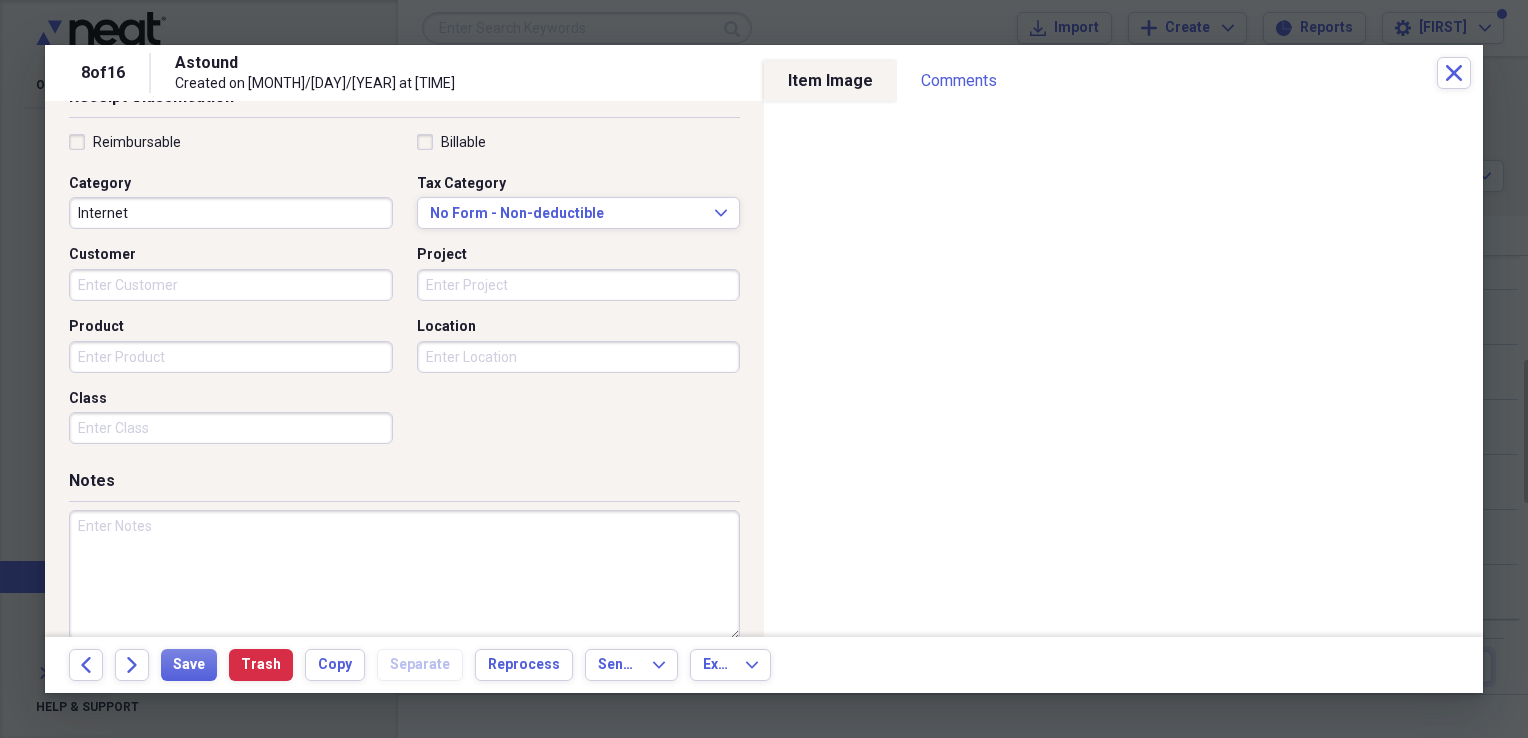 scroll, scrollTop: 458, scrollLeft: 0, axis: vertical 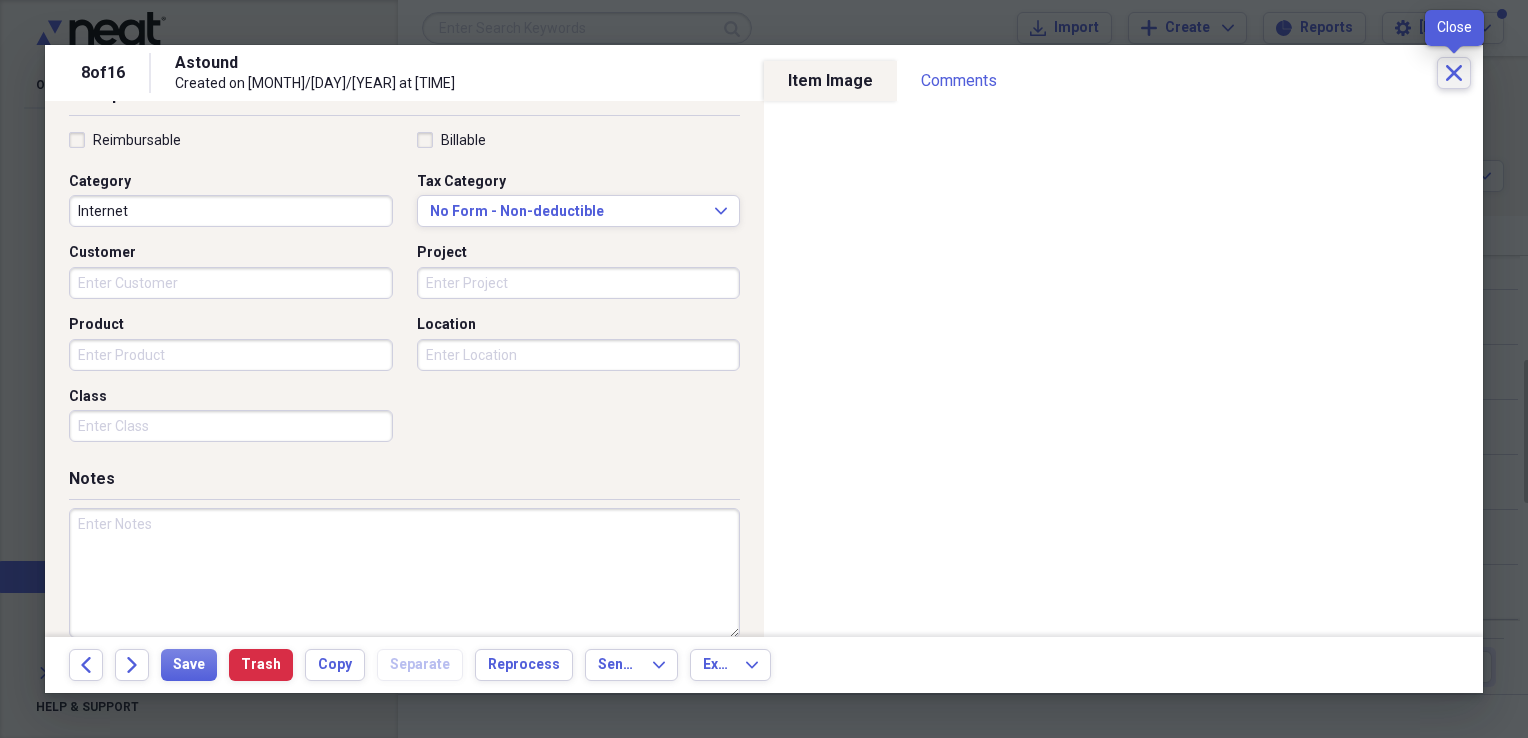 click on "Close" 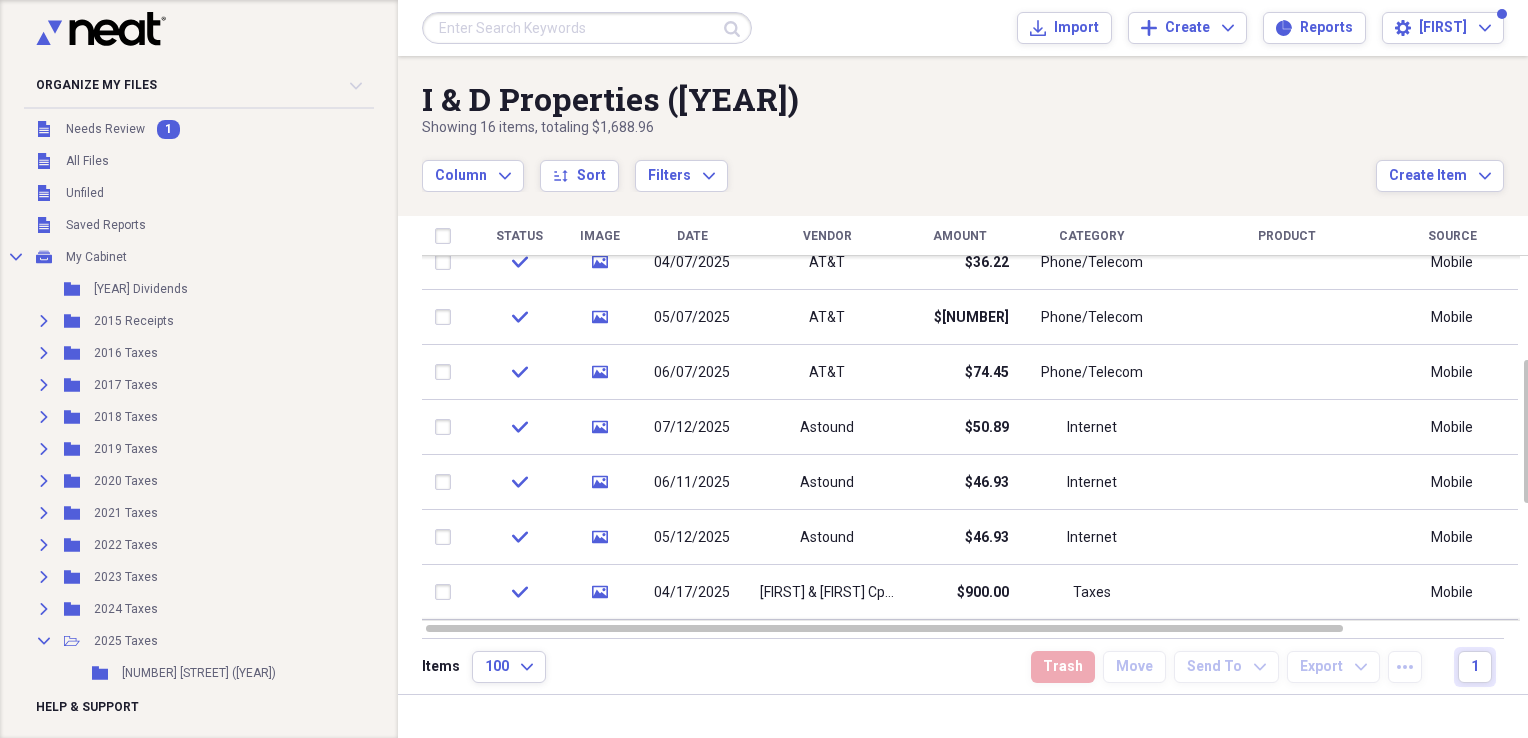 scroll, scrollTop: 0, scrollLeft: 0, axis: both 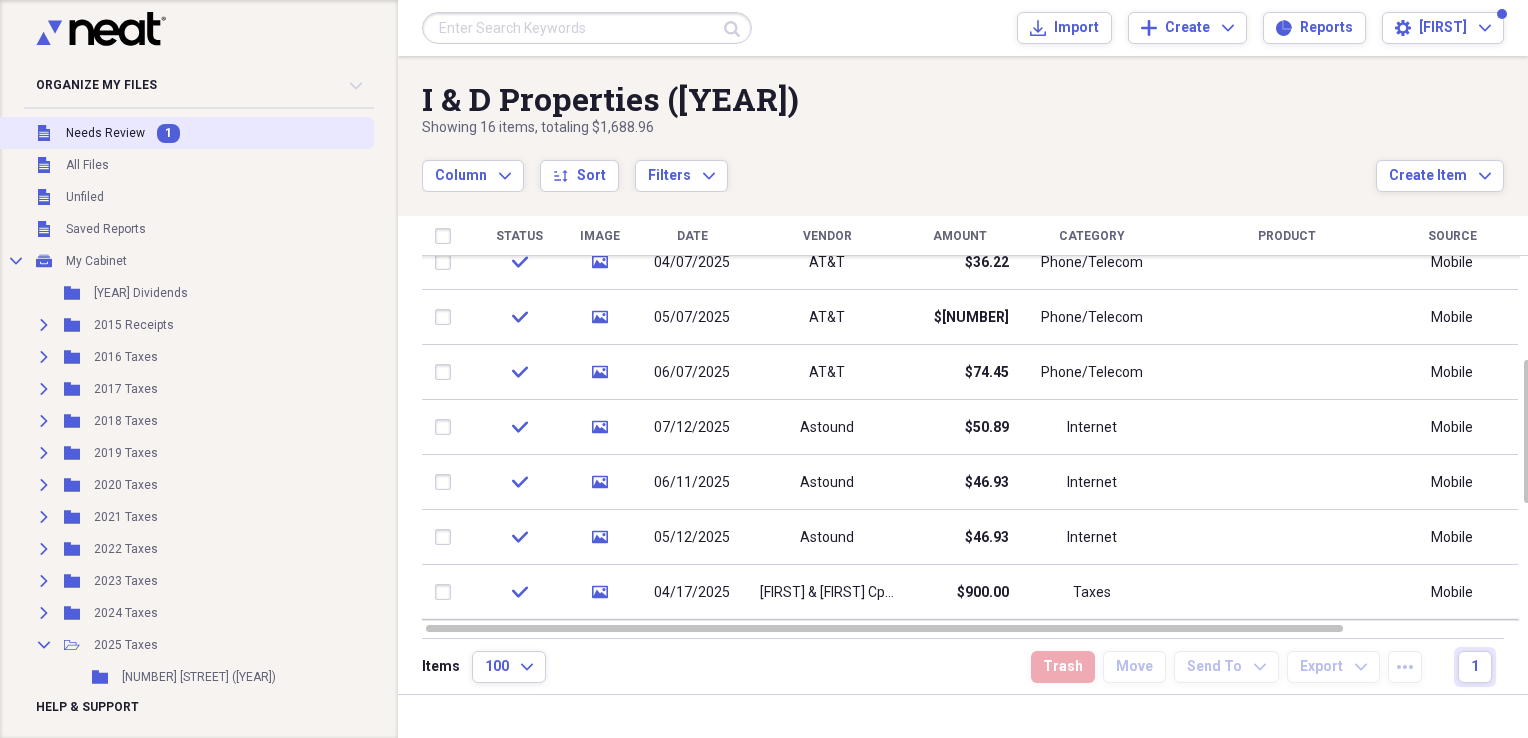 click on "Needs Review" at bounding box center [105, 133] 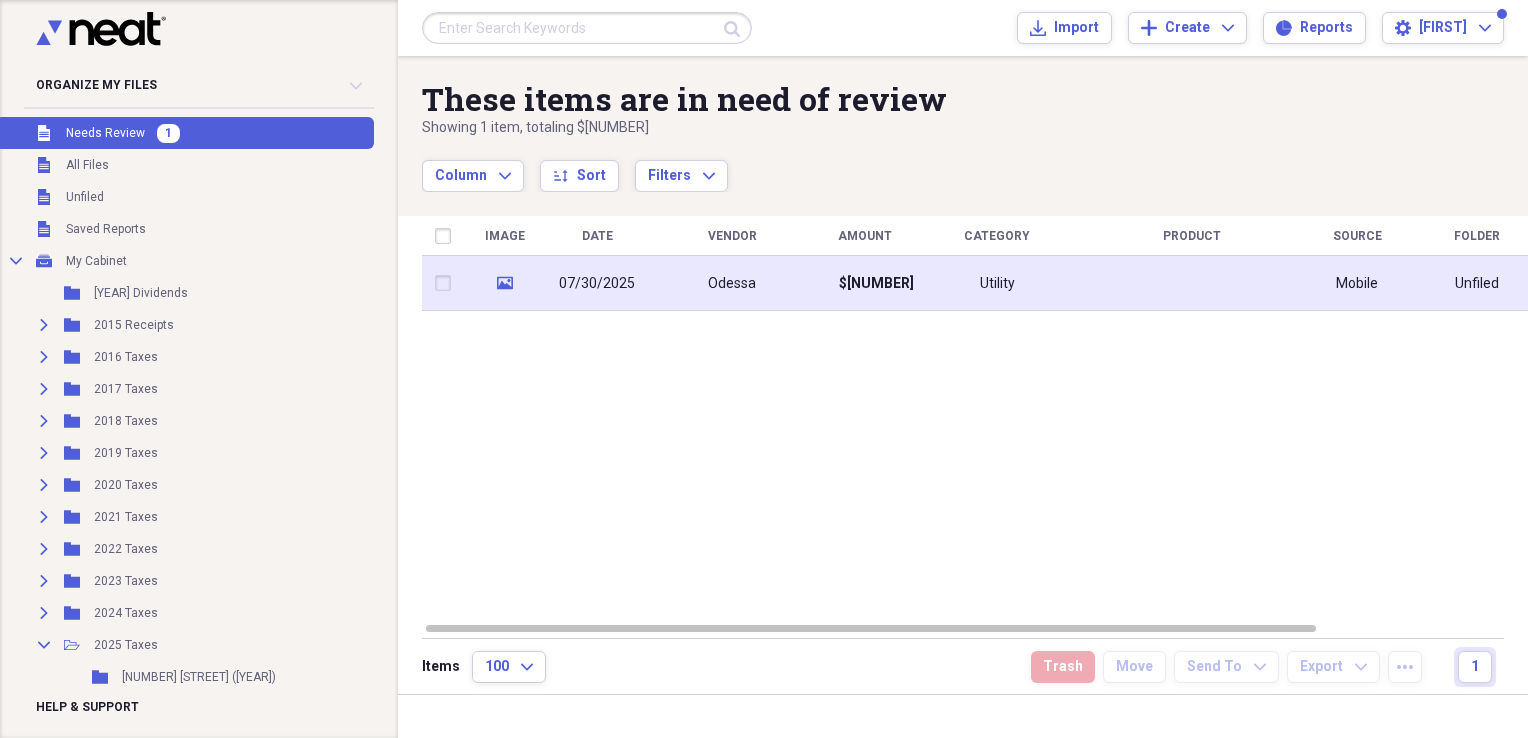 click on "Odessa" at bounding box center (732, 284) 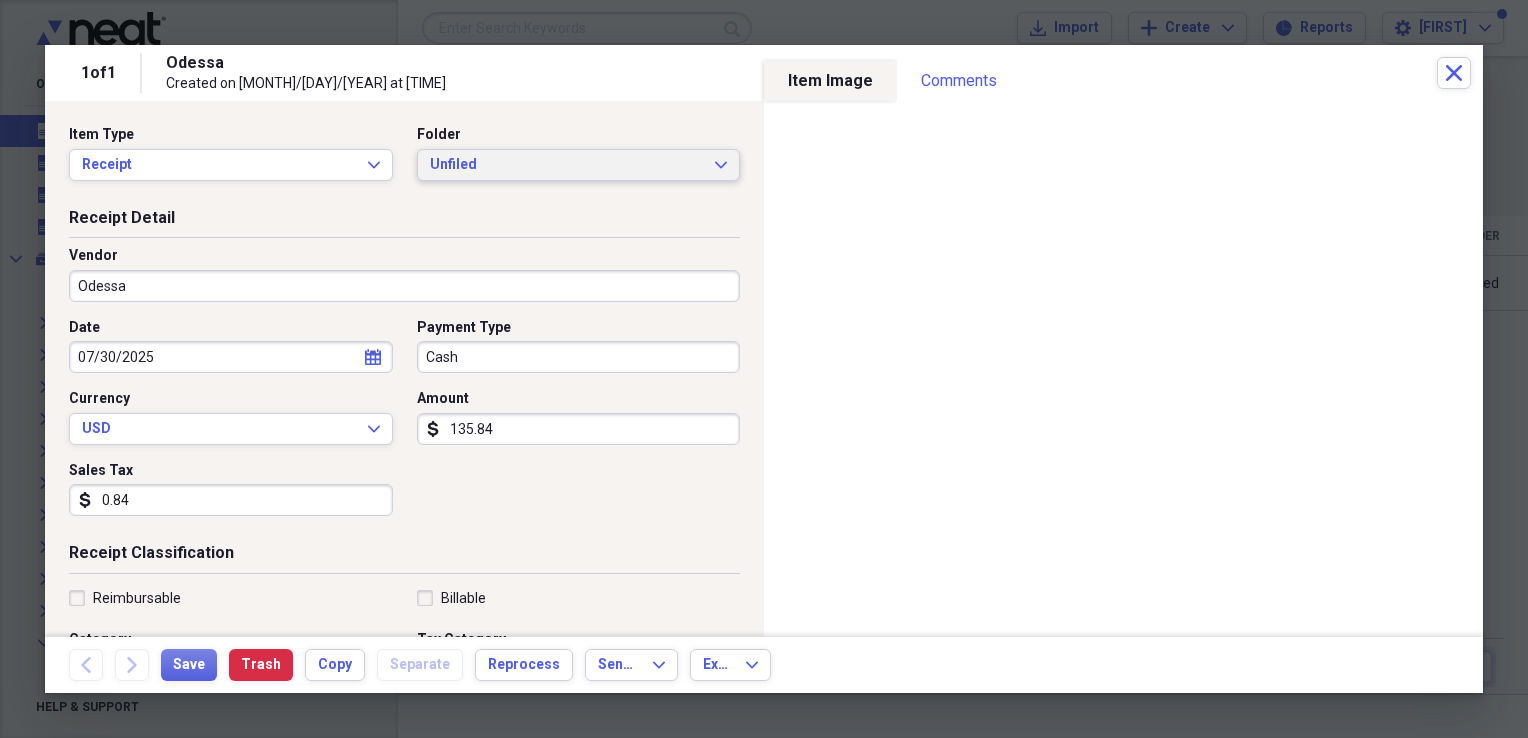 click on "Unfiled" at bounding box center (567, 165) 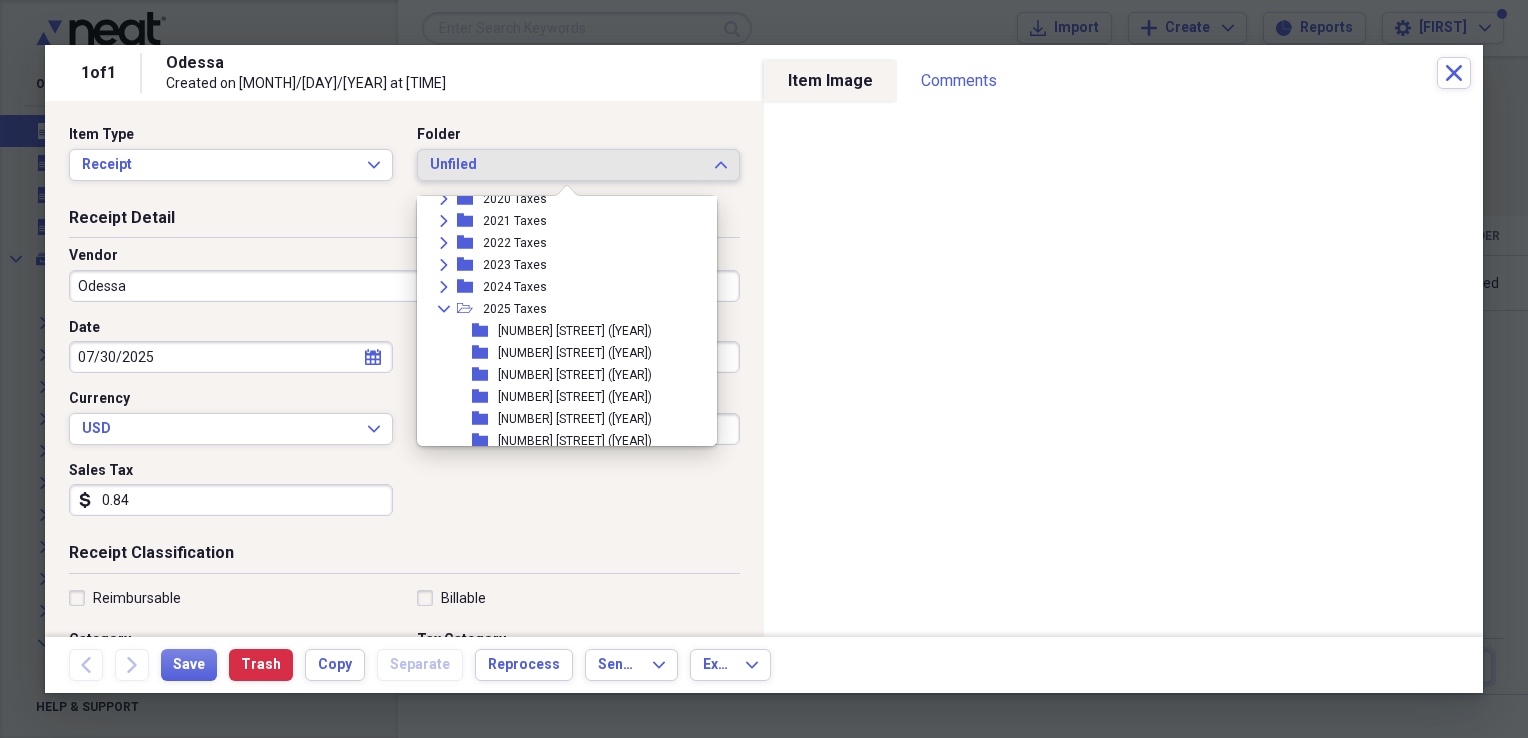 scroll, scrollTop: 198, scrollLeft: 0, axis: vertical 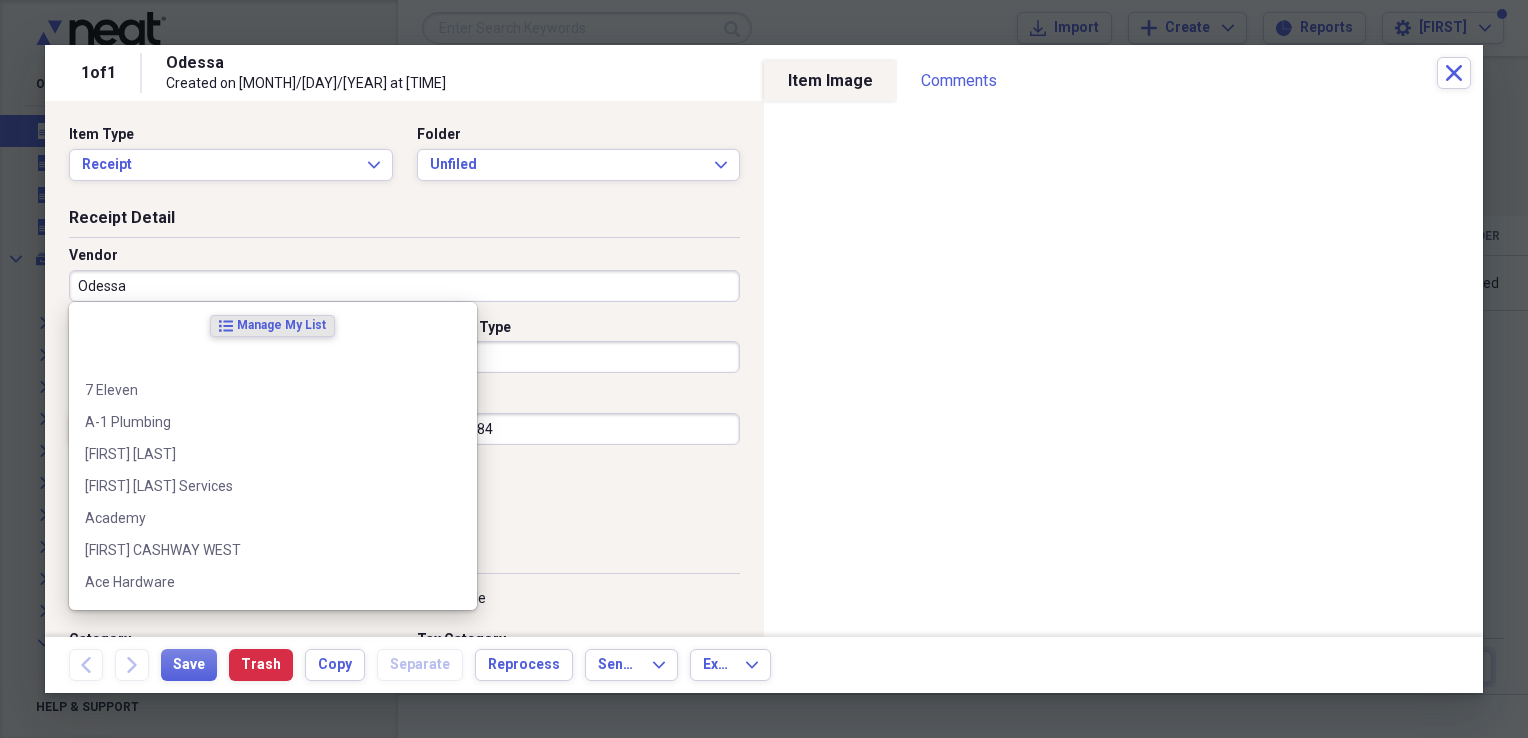 click on "Odessa" at bounding box center (404, 286) 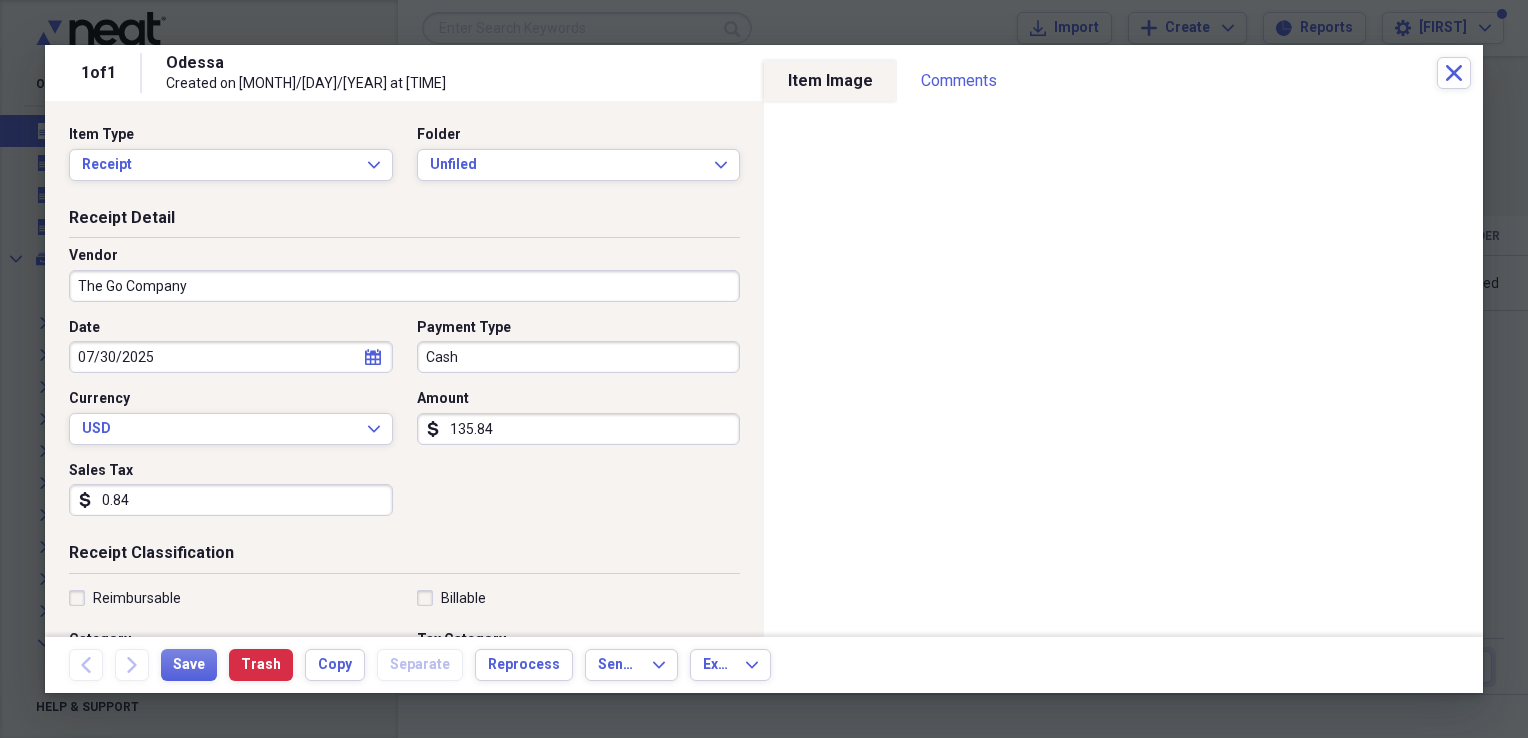 type on "The Go Company" 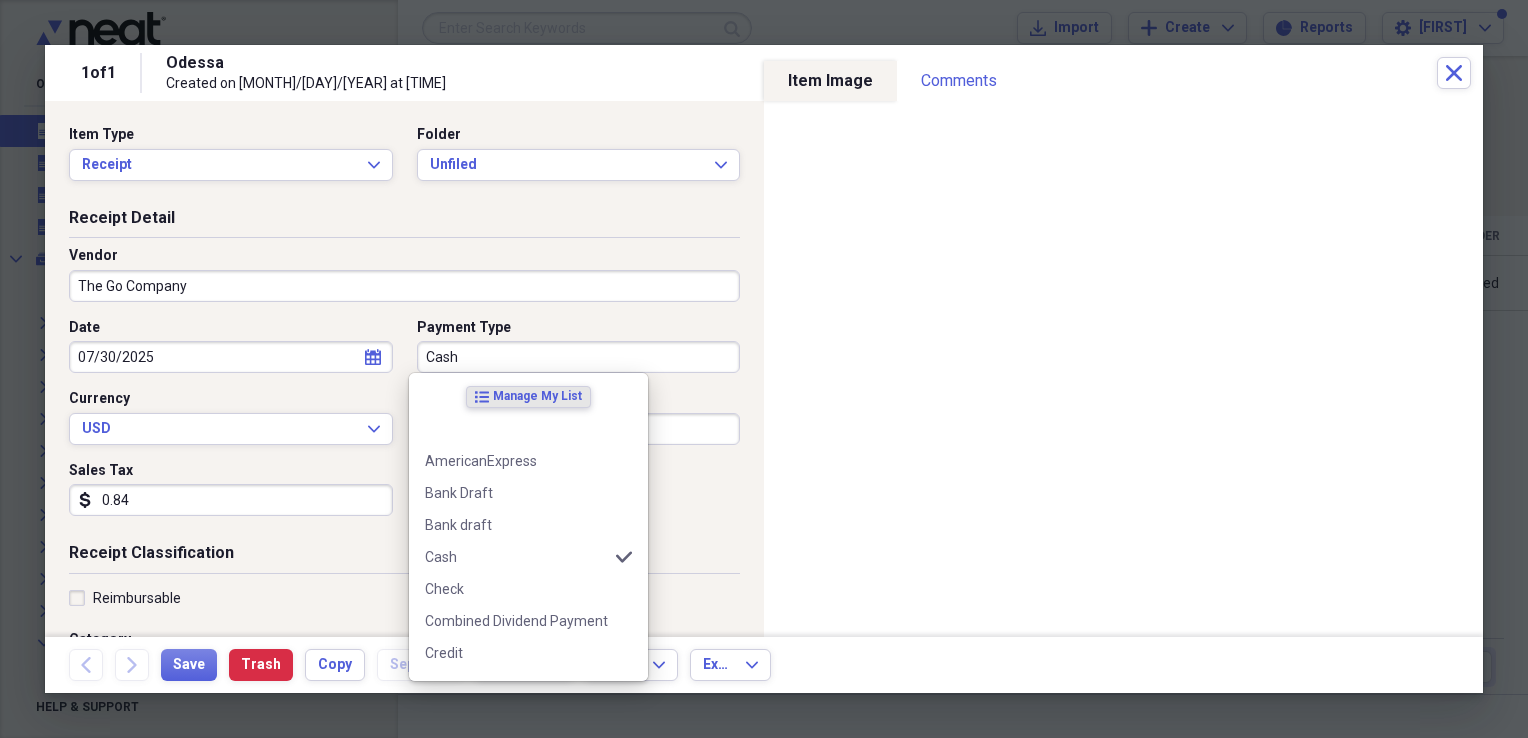 click on "Cash" at bounding box center [579, 357] 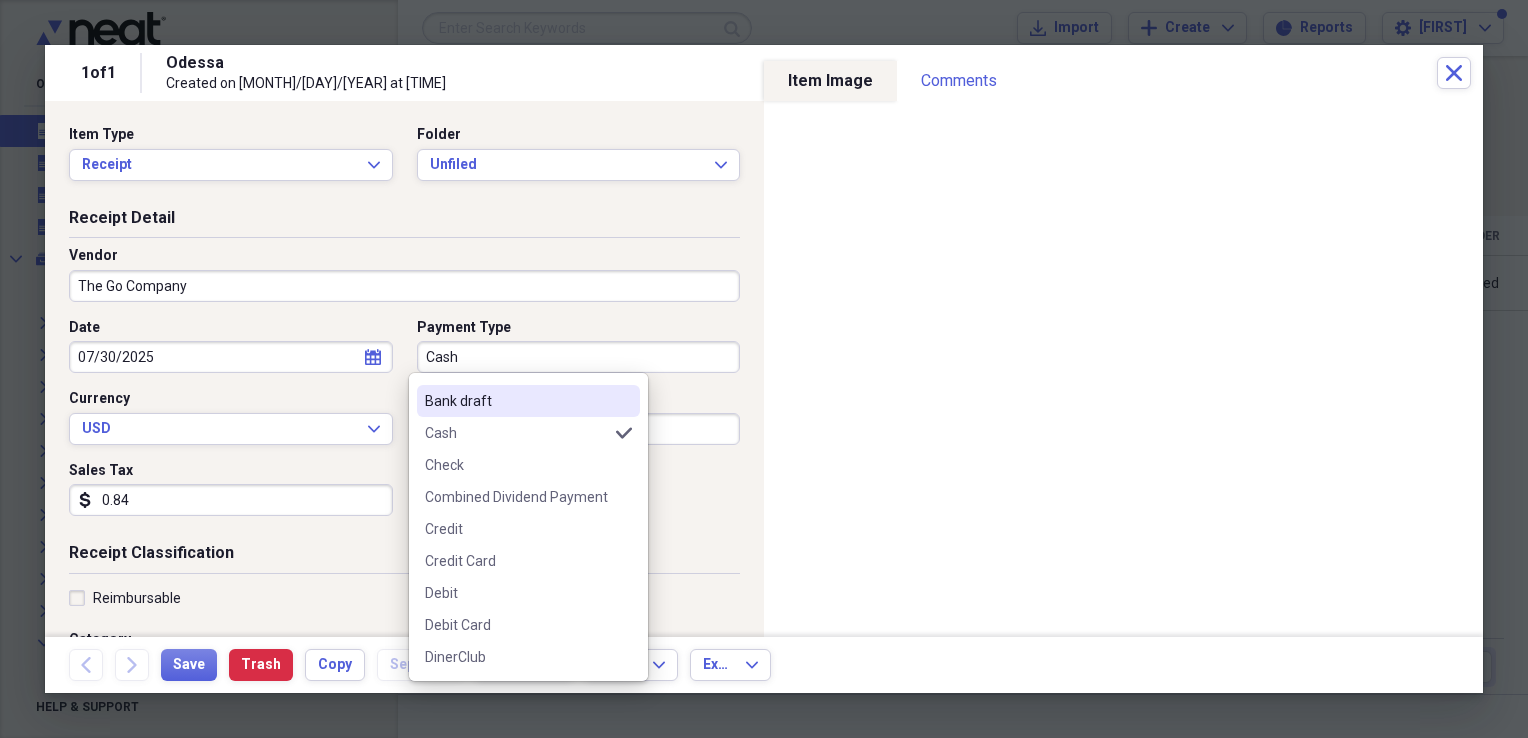 scroll, scrollTop: 128, scrollLeft: 0, axis: vertical 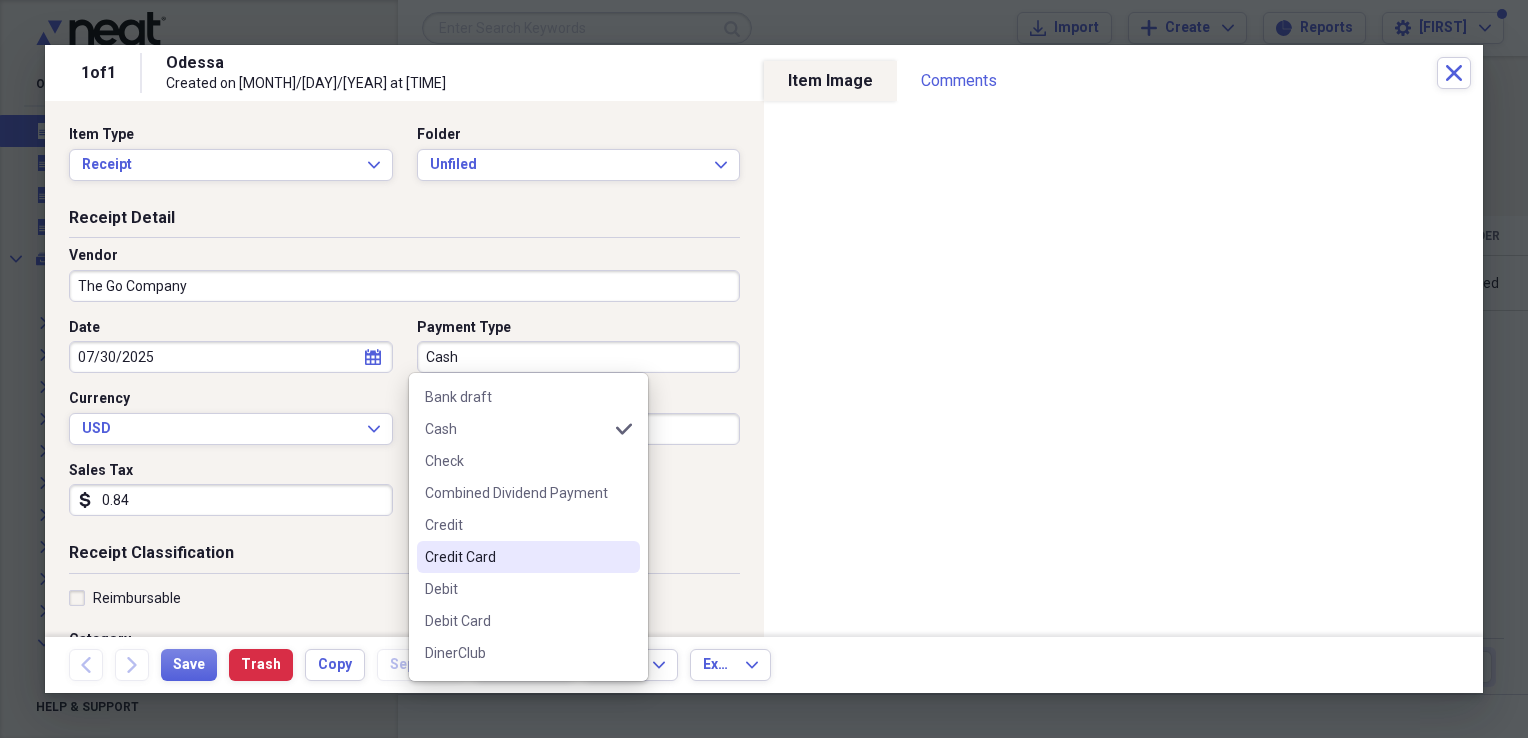 click on "Credit Card" at bounding box center (516, 557) 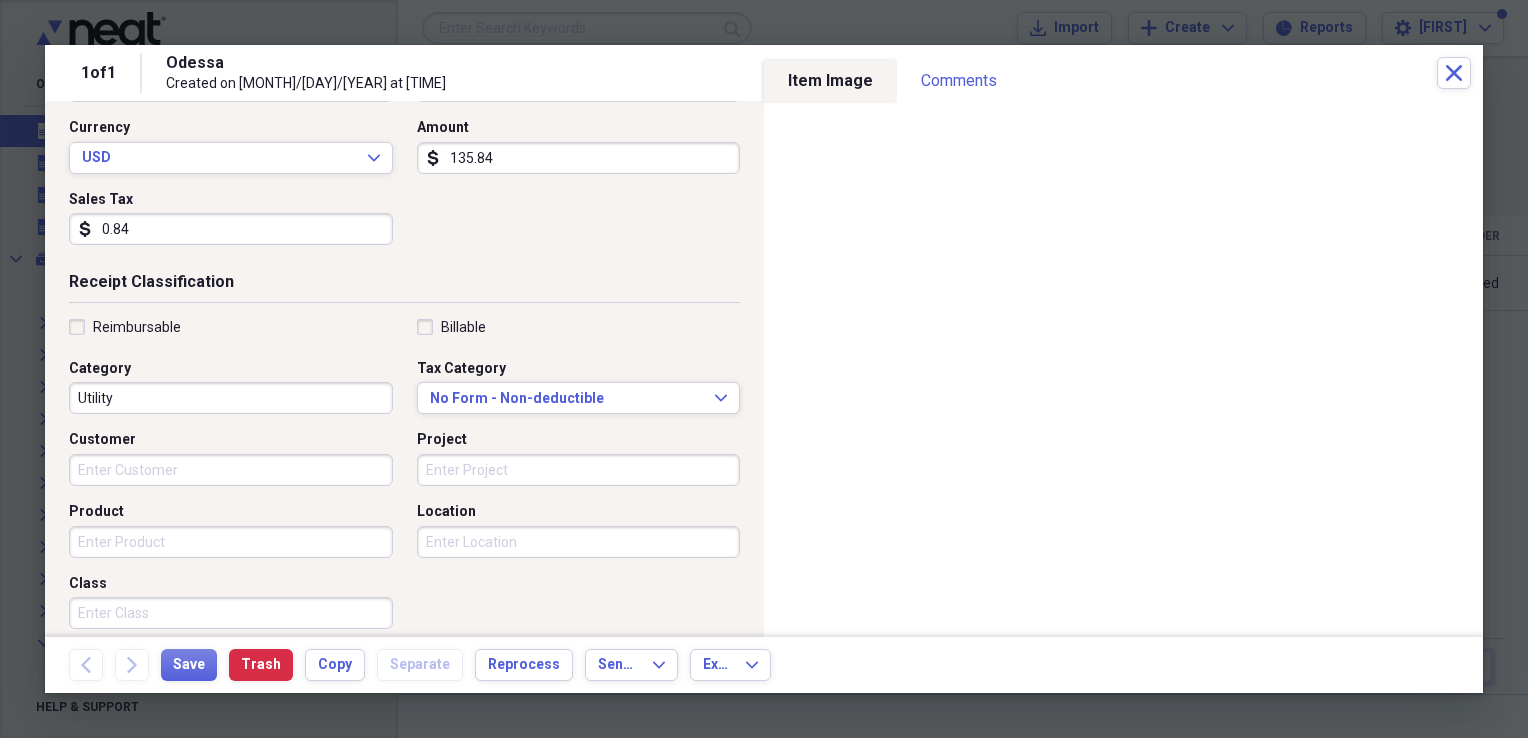 scroll, scrollTop: 272, scrollLeft: 0, axis: vertical 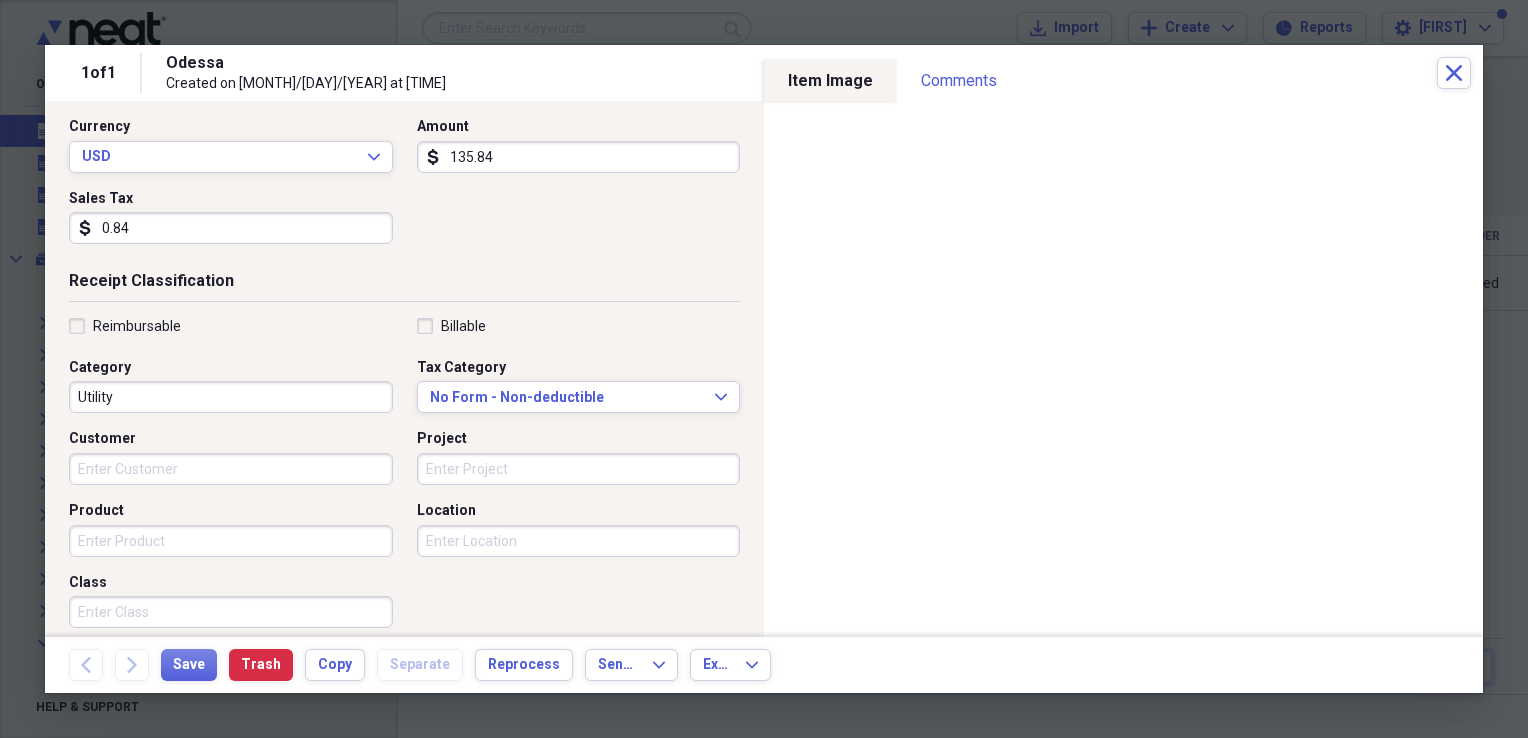 click on "Utility" at bounding box center [231, 397] 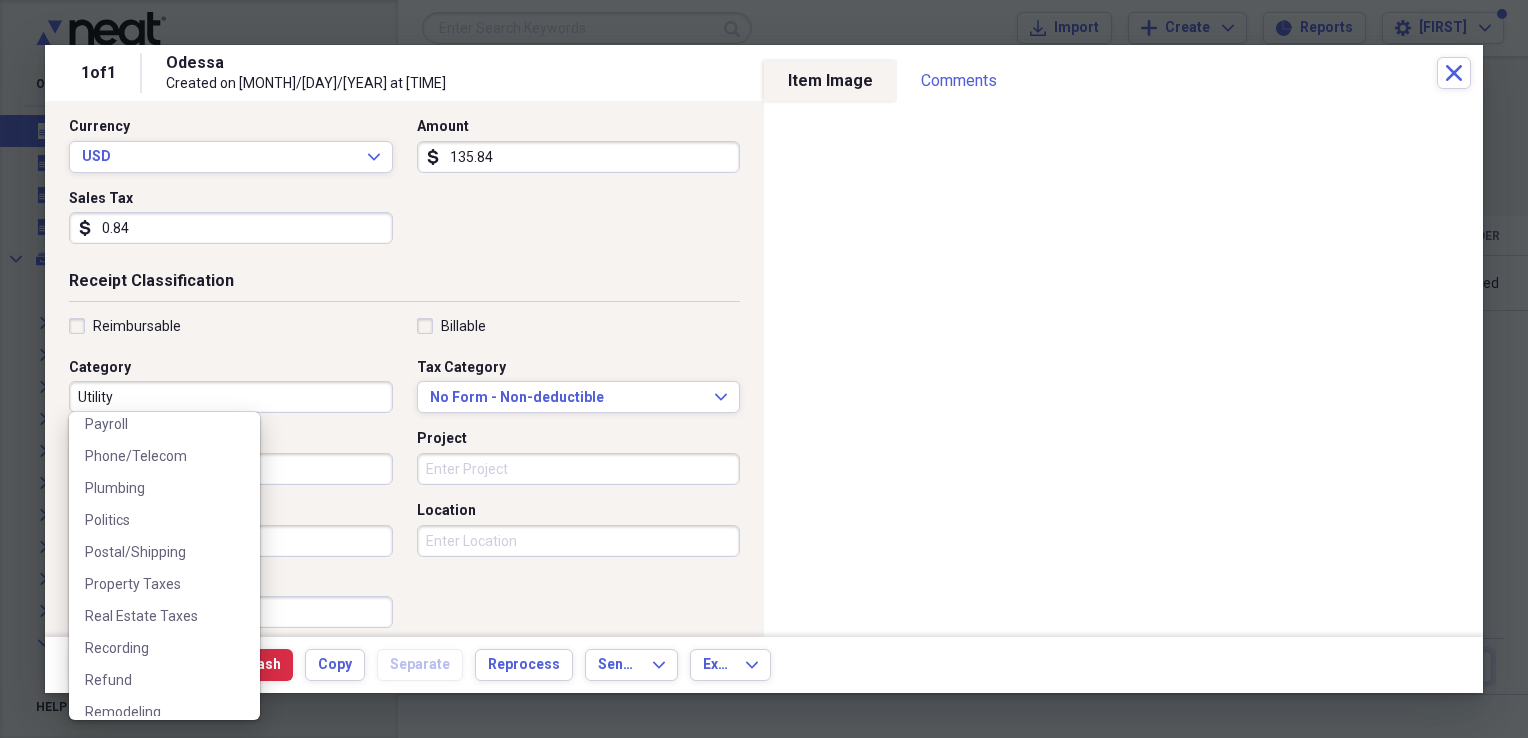 scroll, scrollTop: 1516, scrollLeft: 0, axis: vertical 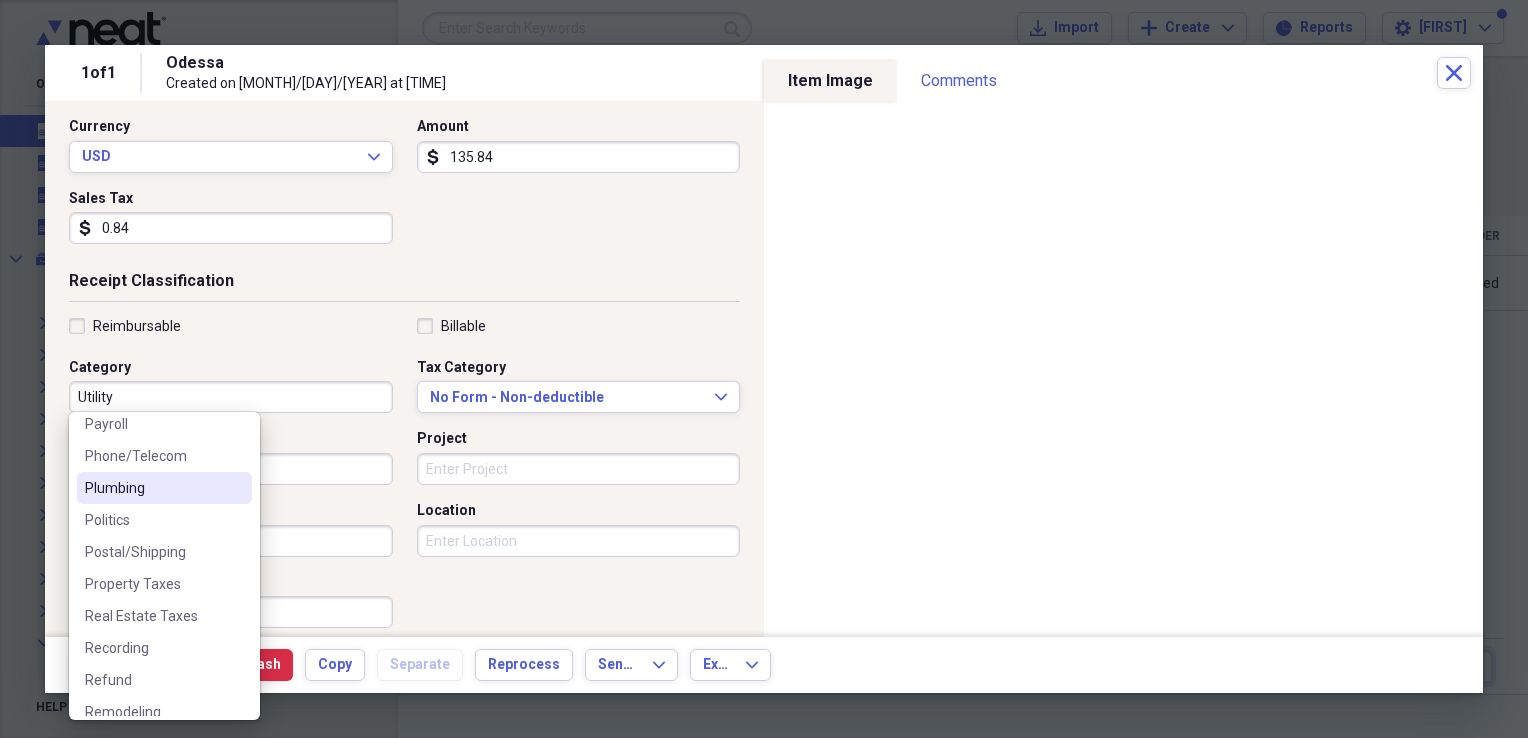 click on "Plumbing" at bounding box center [152, 488] 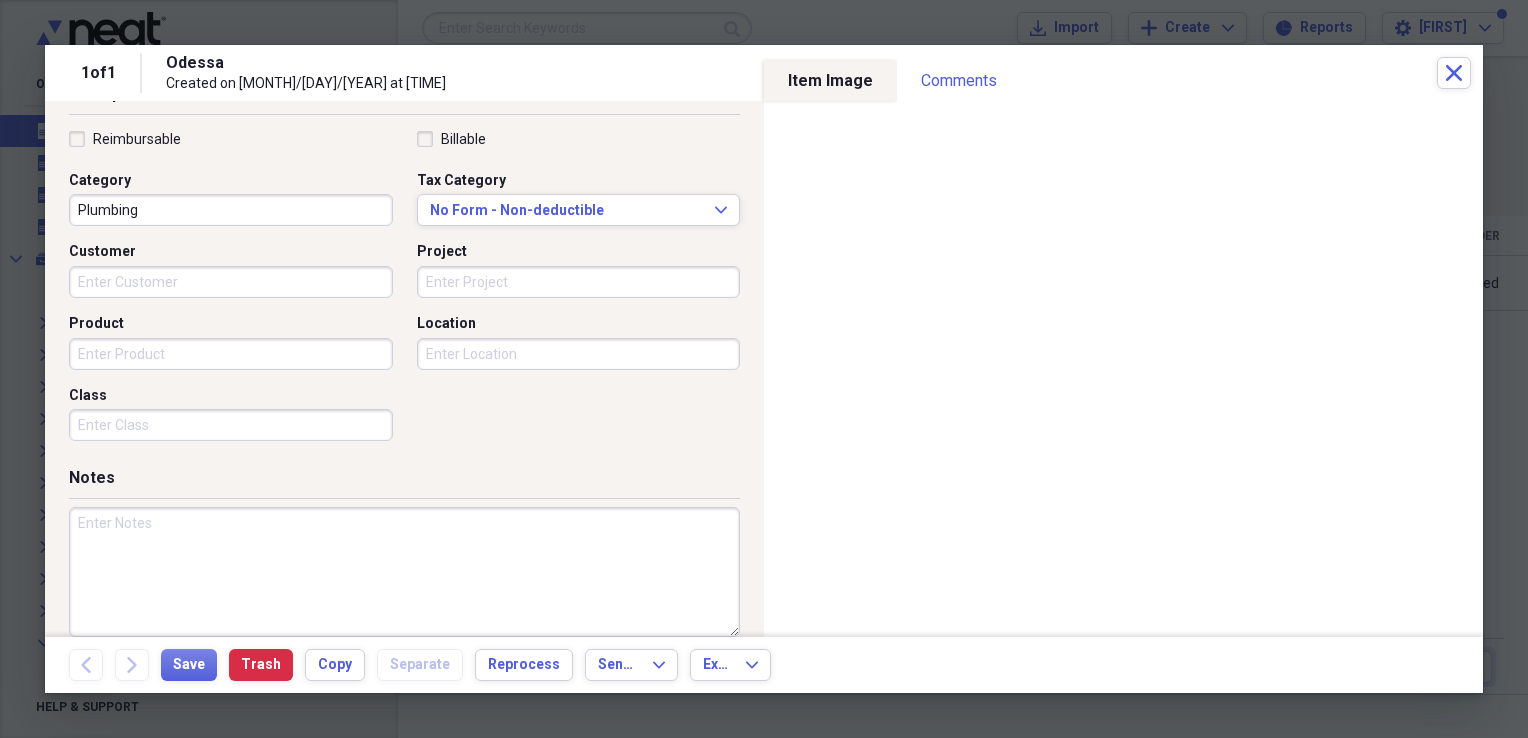 scroll, scrollTop: 460, scrollLeft: 0, axis: vertical 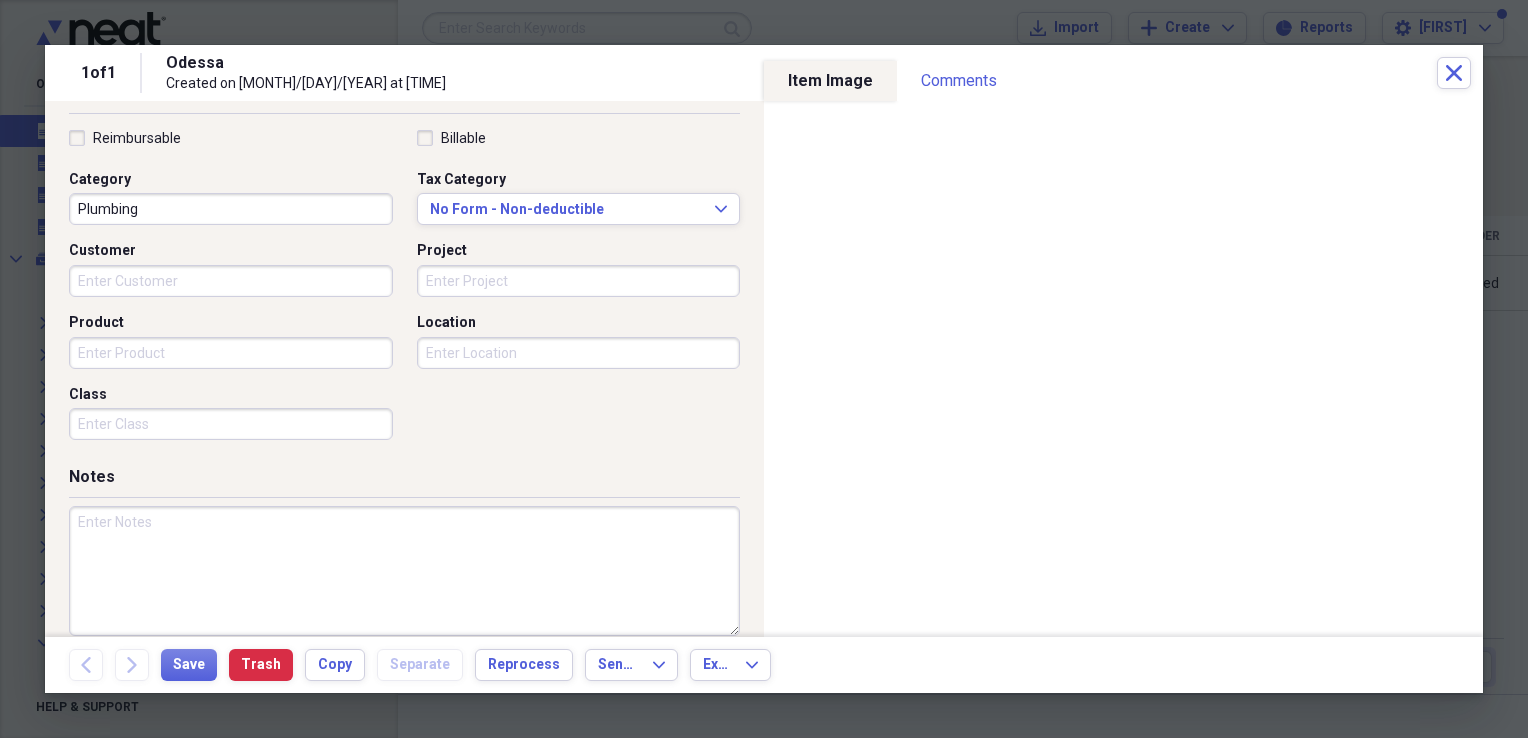 click at bounding box center [404, 571] 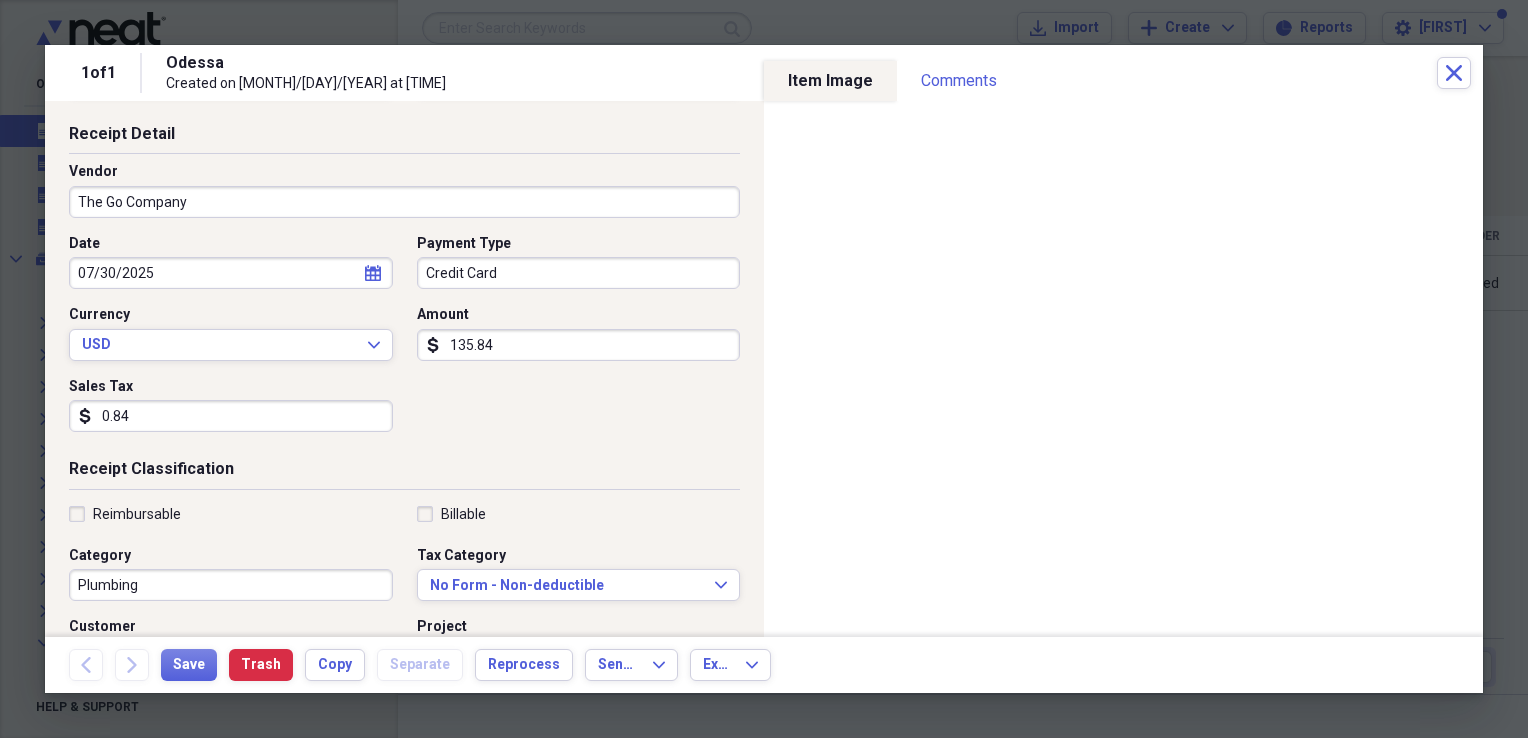 scroll, scrollTop: 0, scrollLeft: 0, axis: both 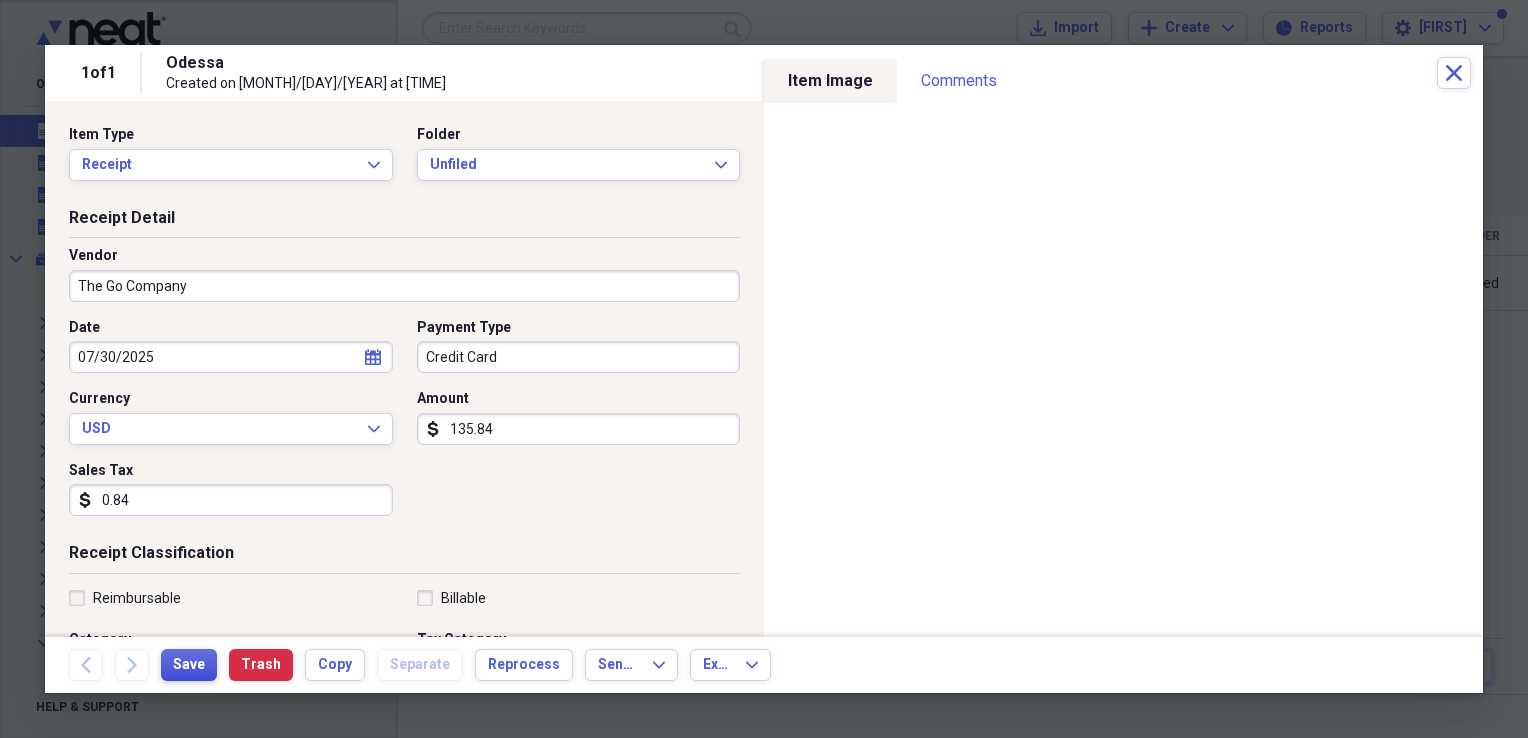 type on "[NUMBER] [STREET]" 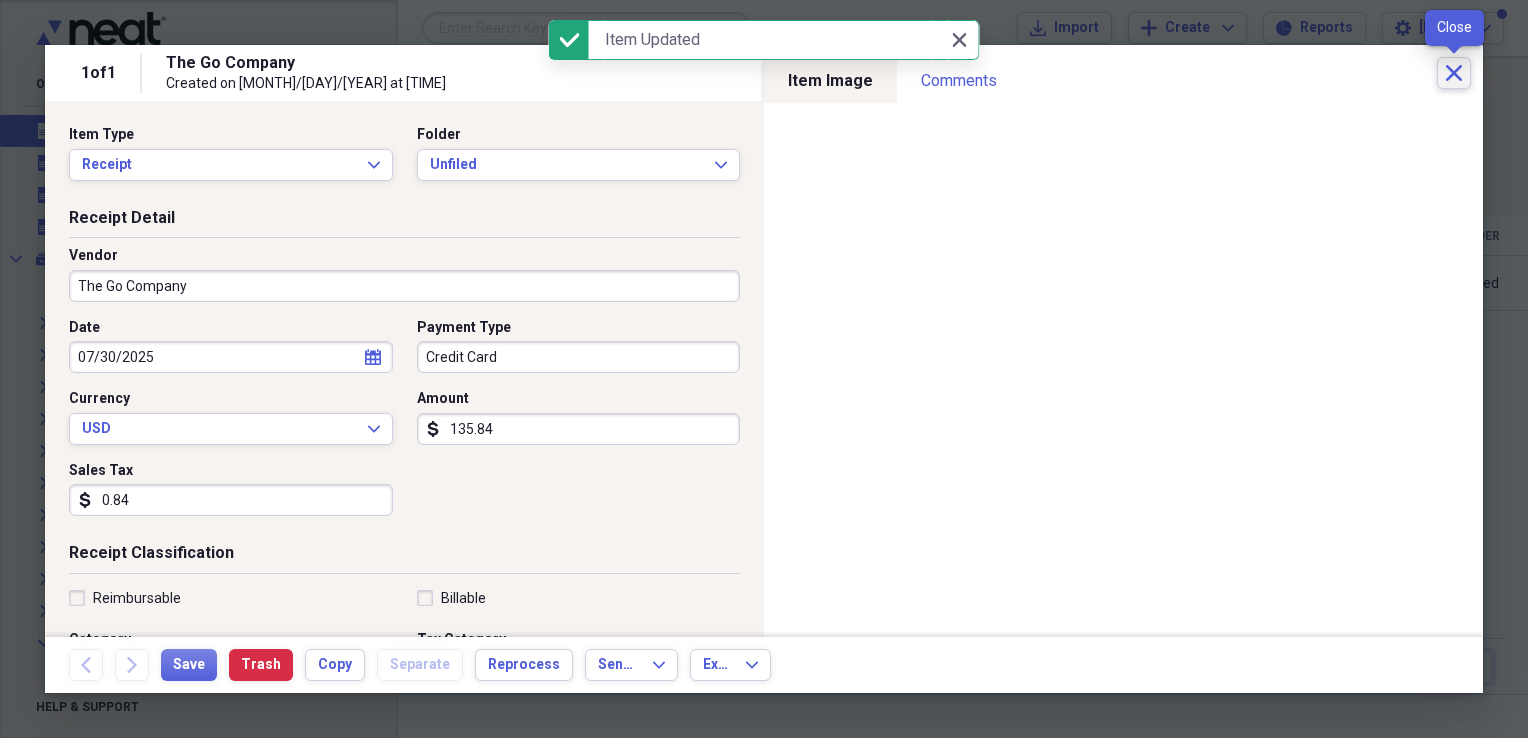 click on "Close" 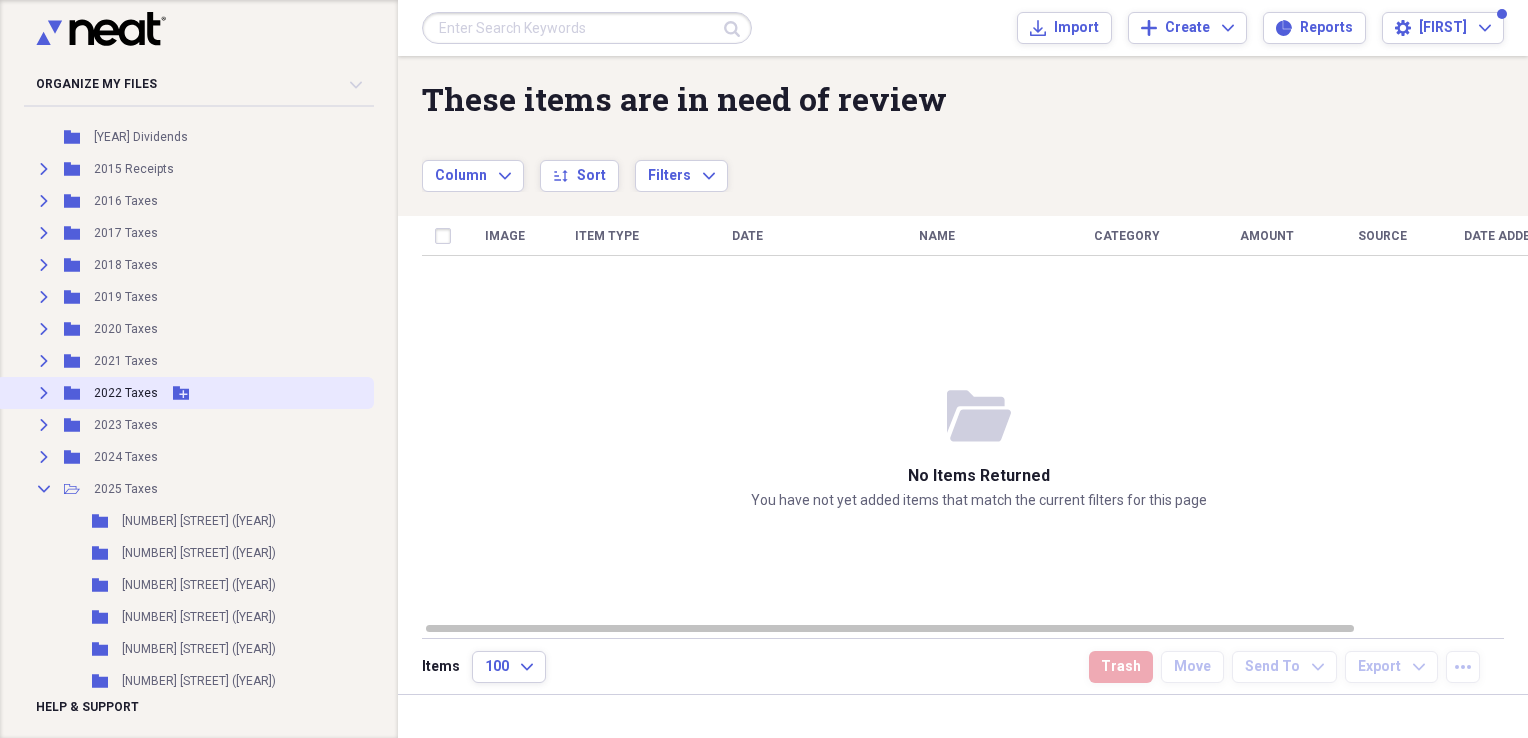 scroll, scrollTop: 200, scrollLeft: 0, axis: vertical 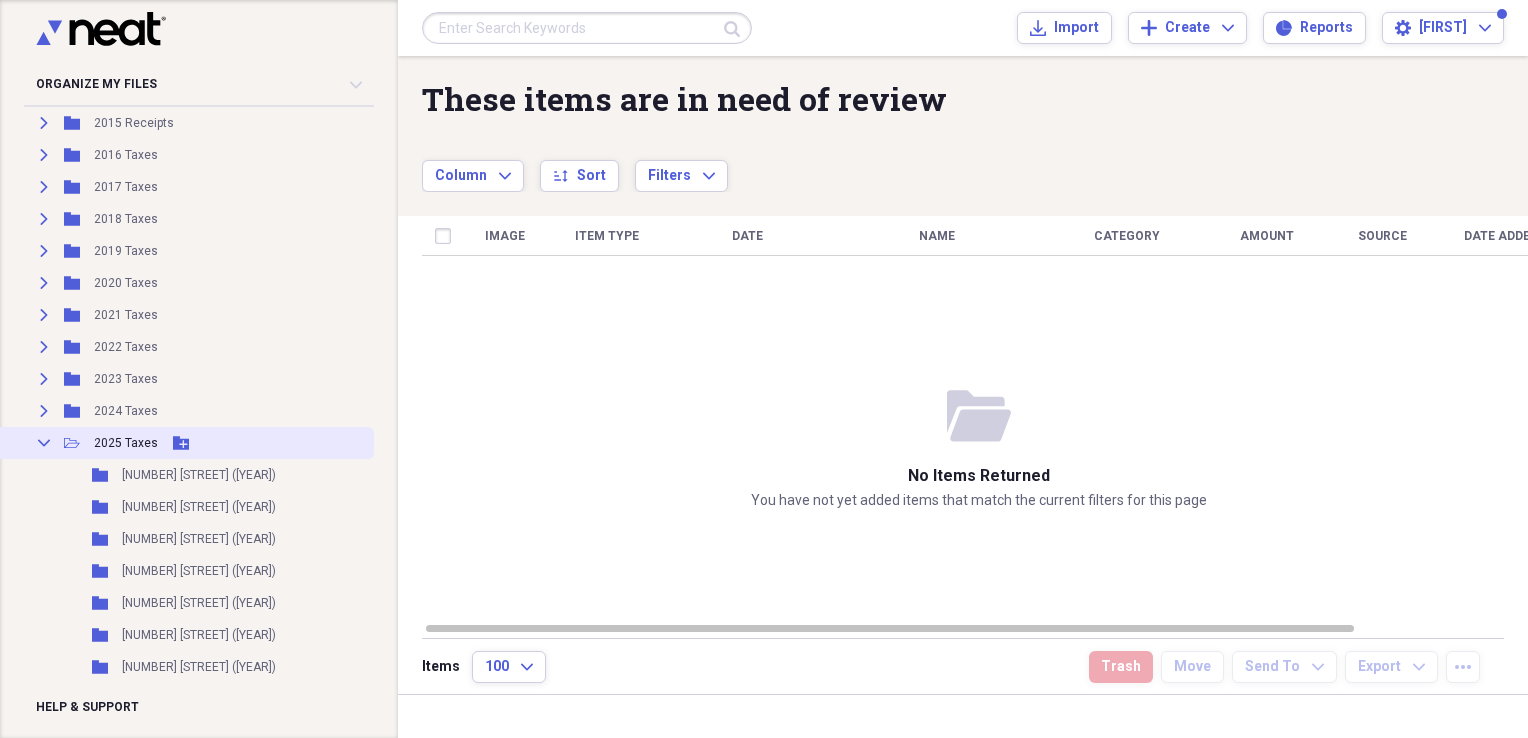 click 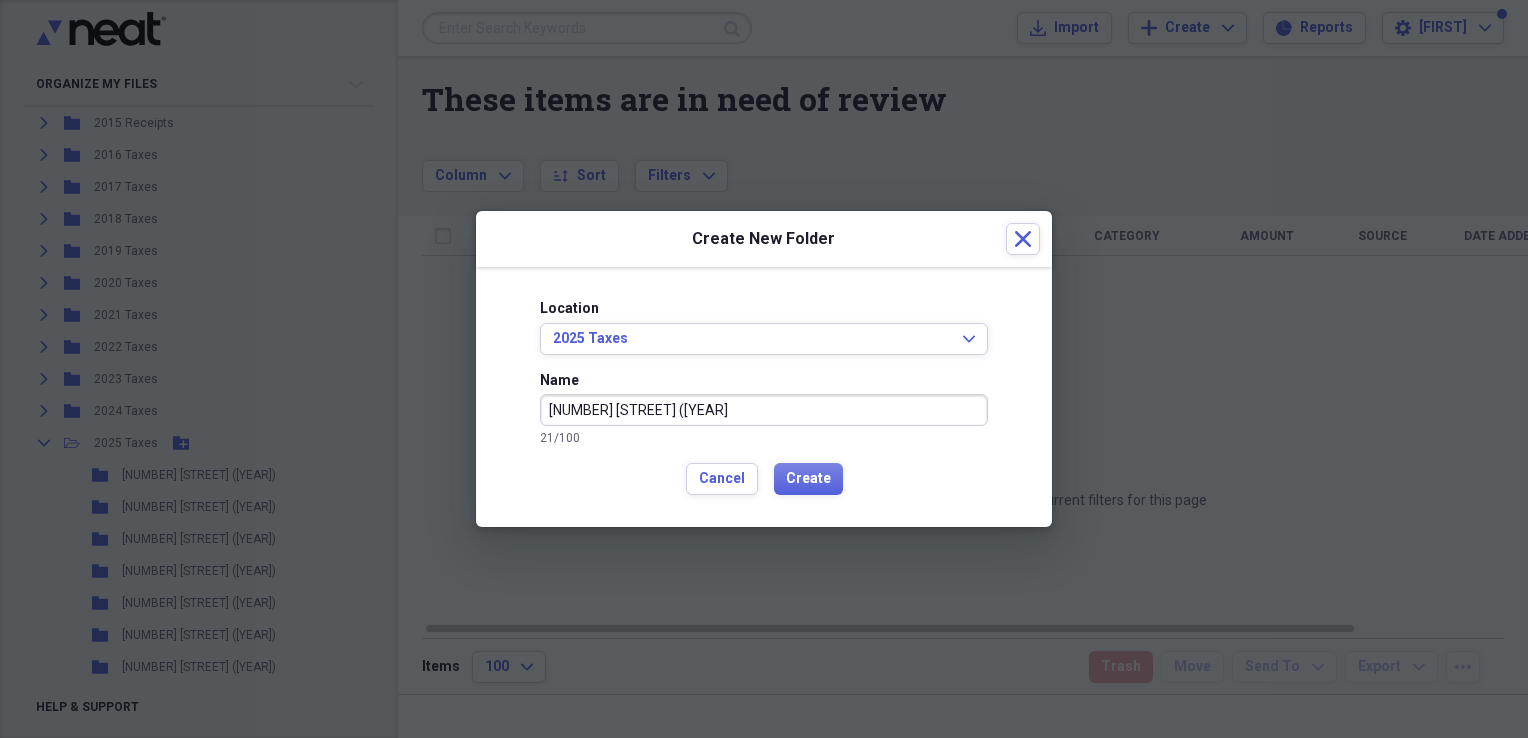 click on "21 / 100" at bounding box center [764, 438] 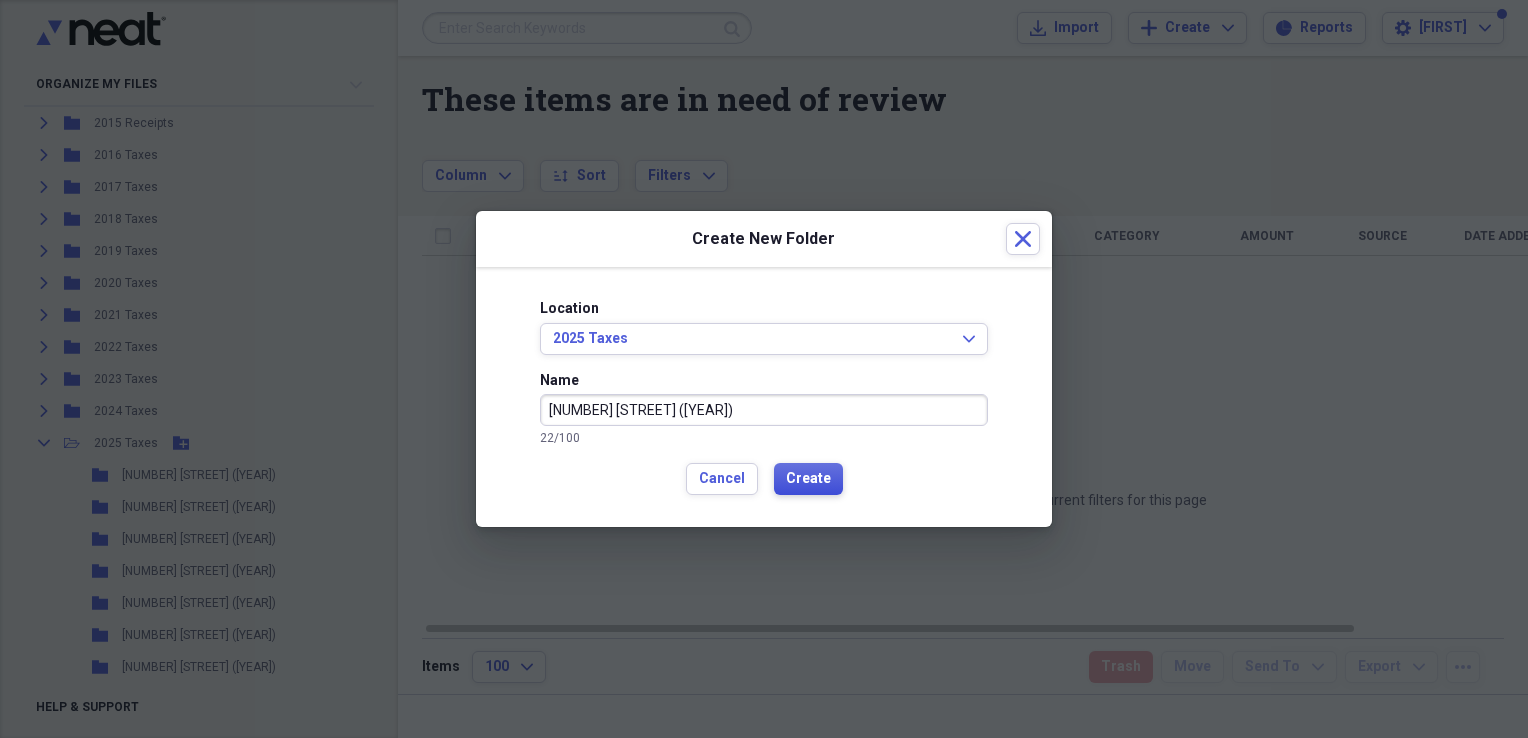 type on "[NUMBER] [STREET] ([YEAR])" 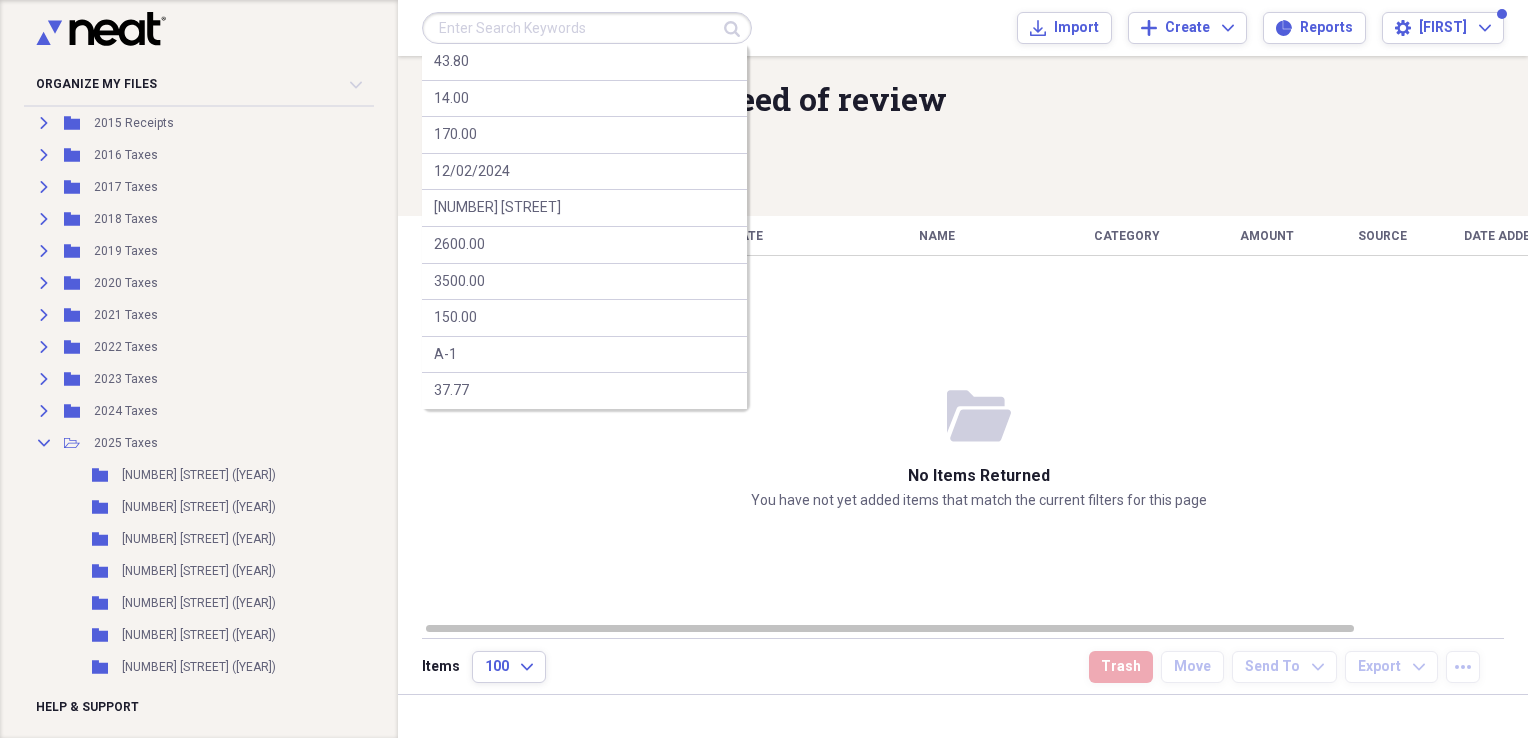 click at bounding box center (587, 28) 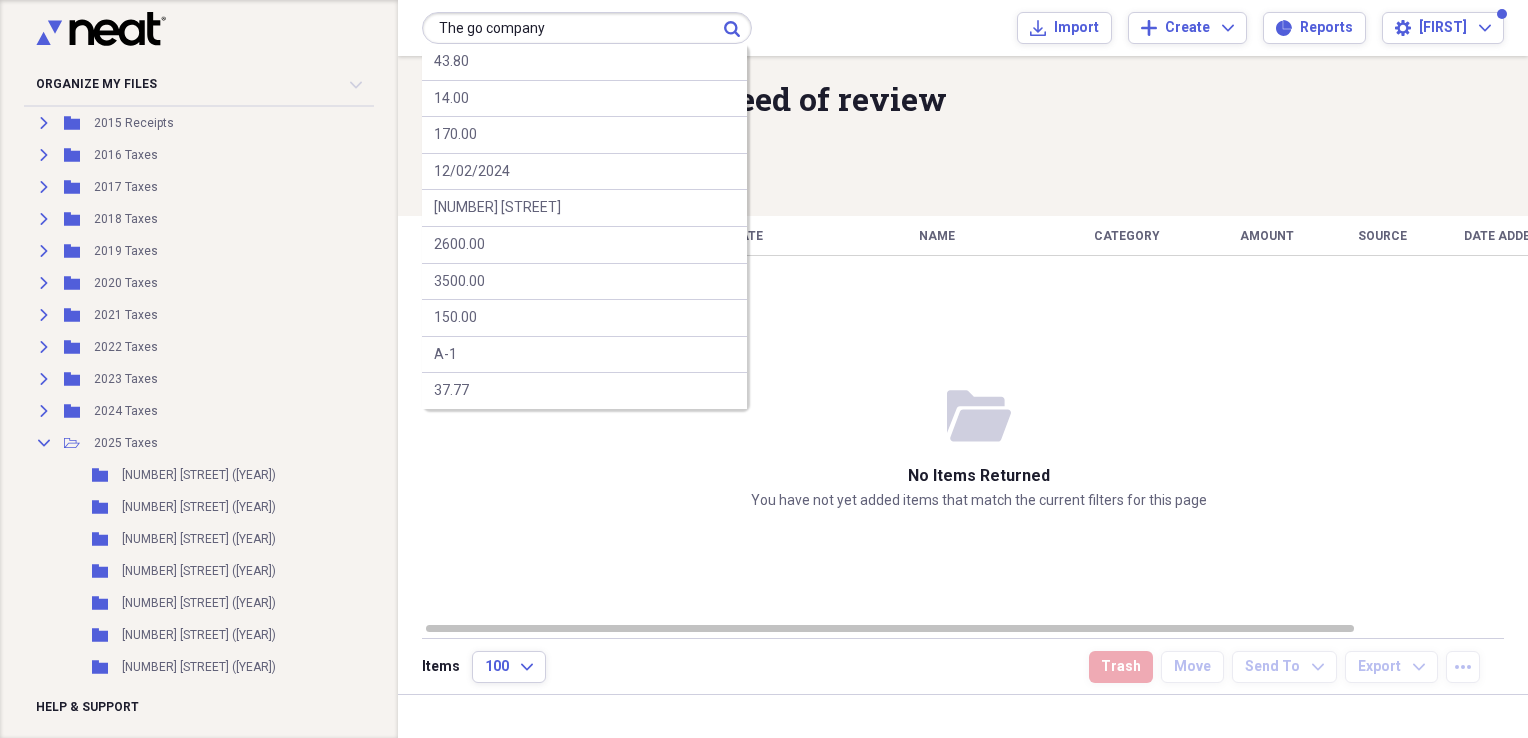 type on "The go company" 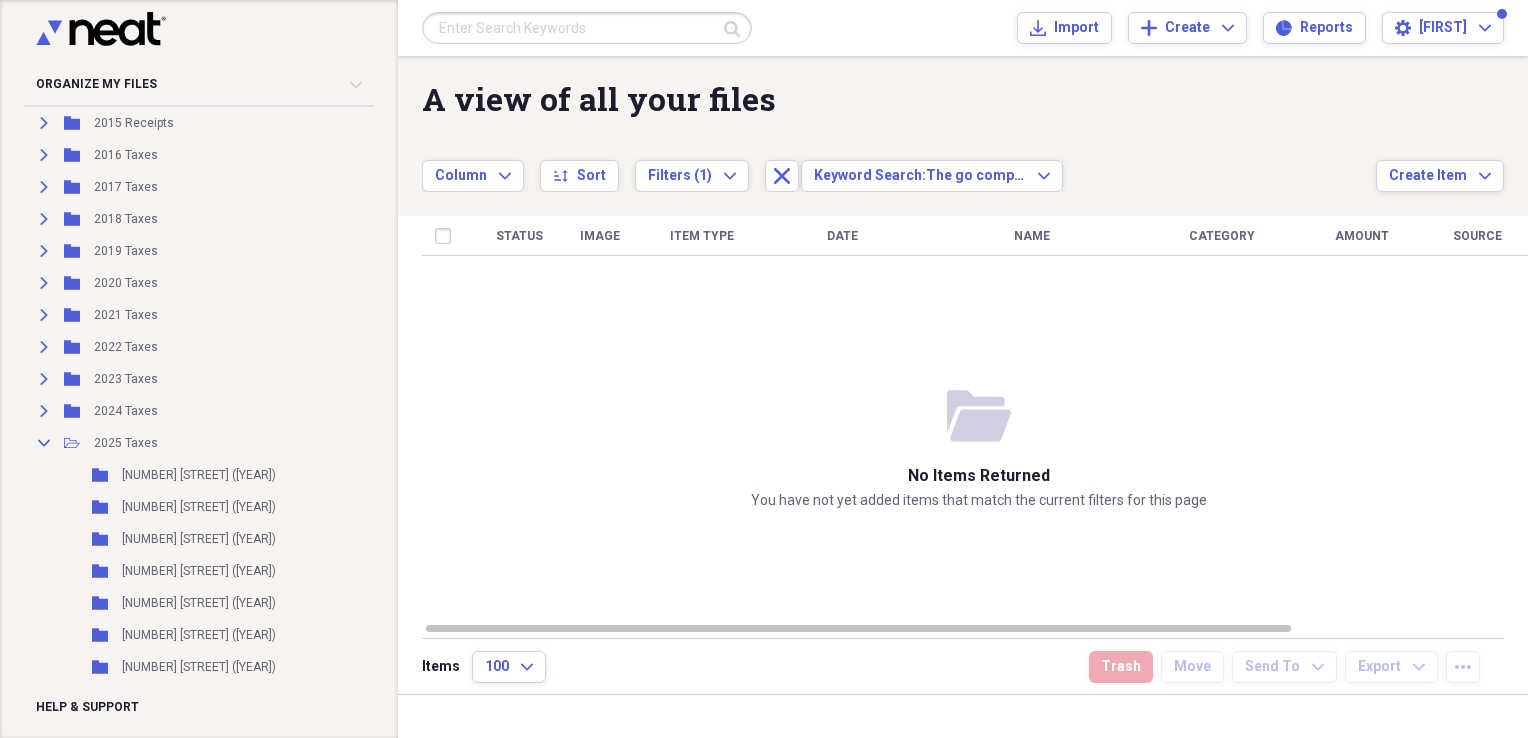 click at bounding box center (587, 28) 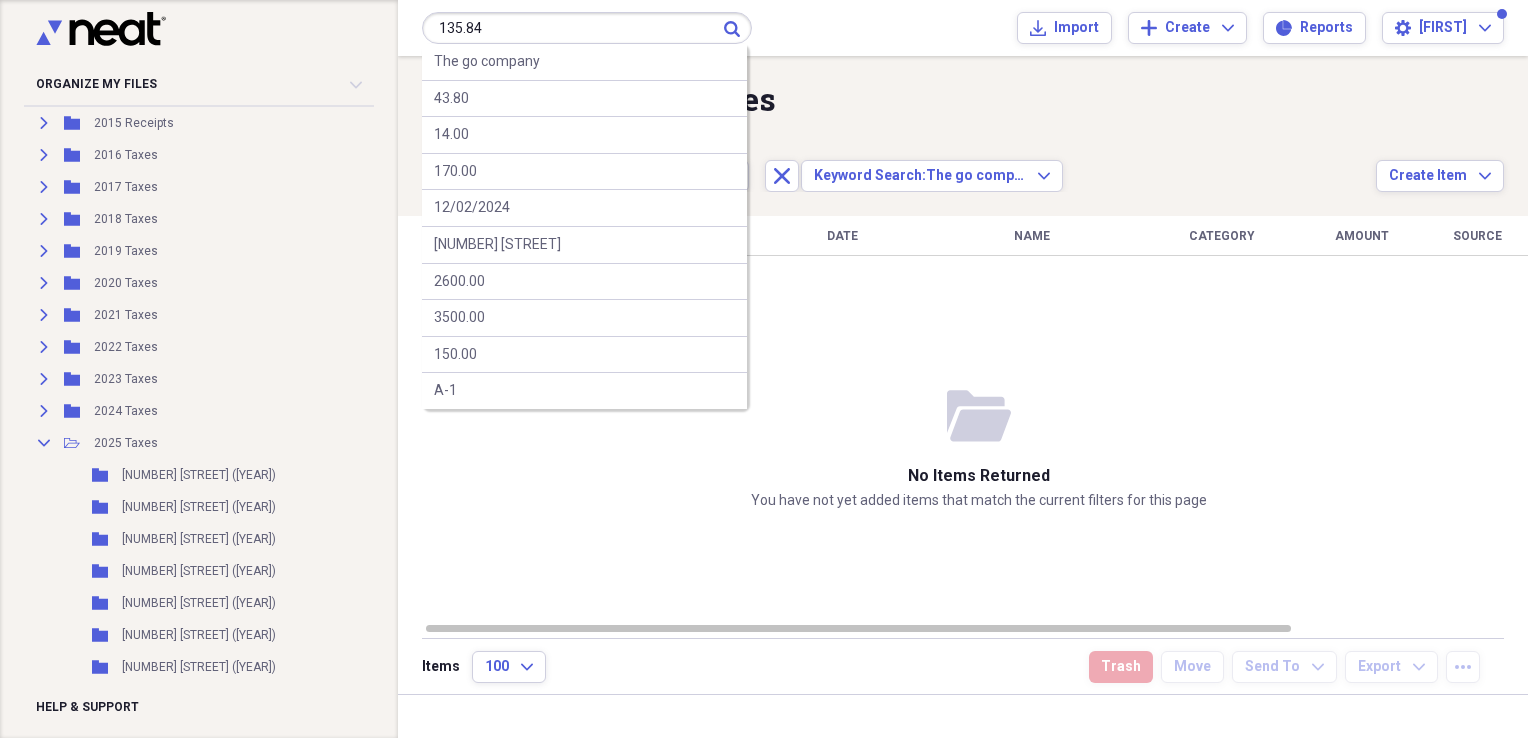 type on "135.84" 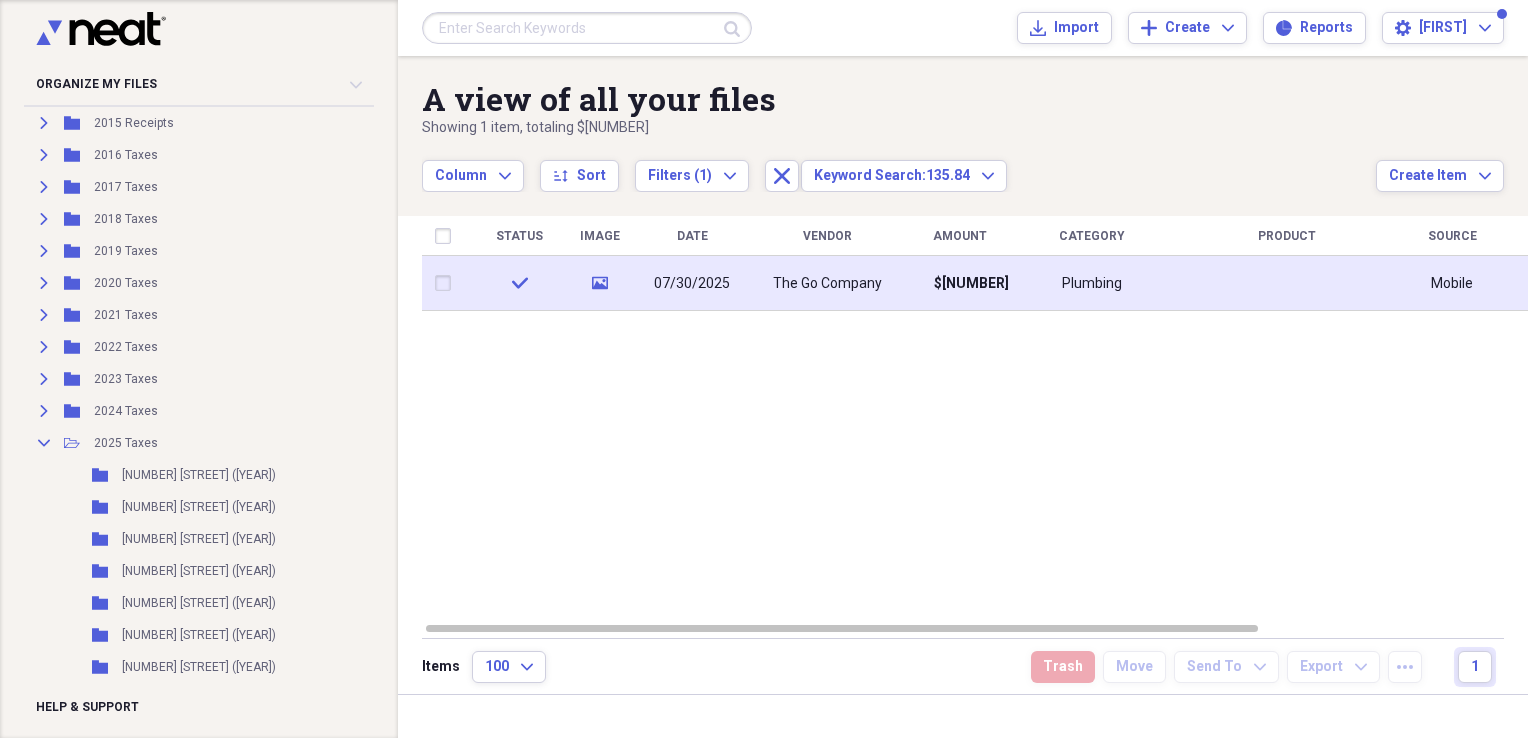 click on "07/30/2025" at bounding box center (692, 284) 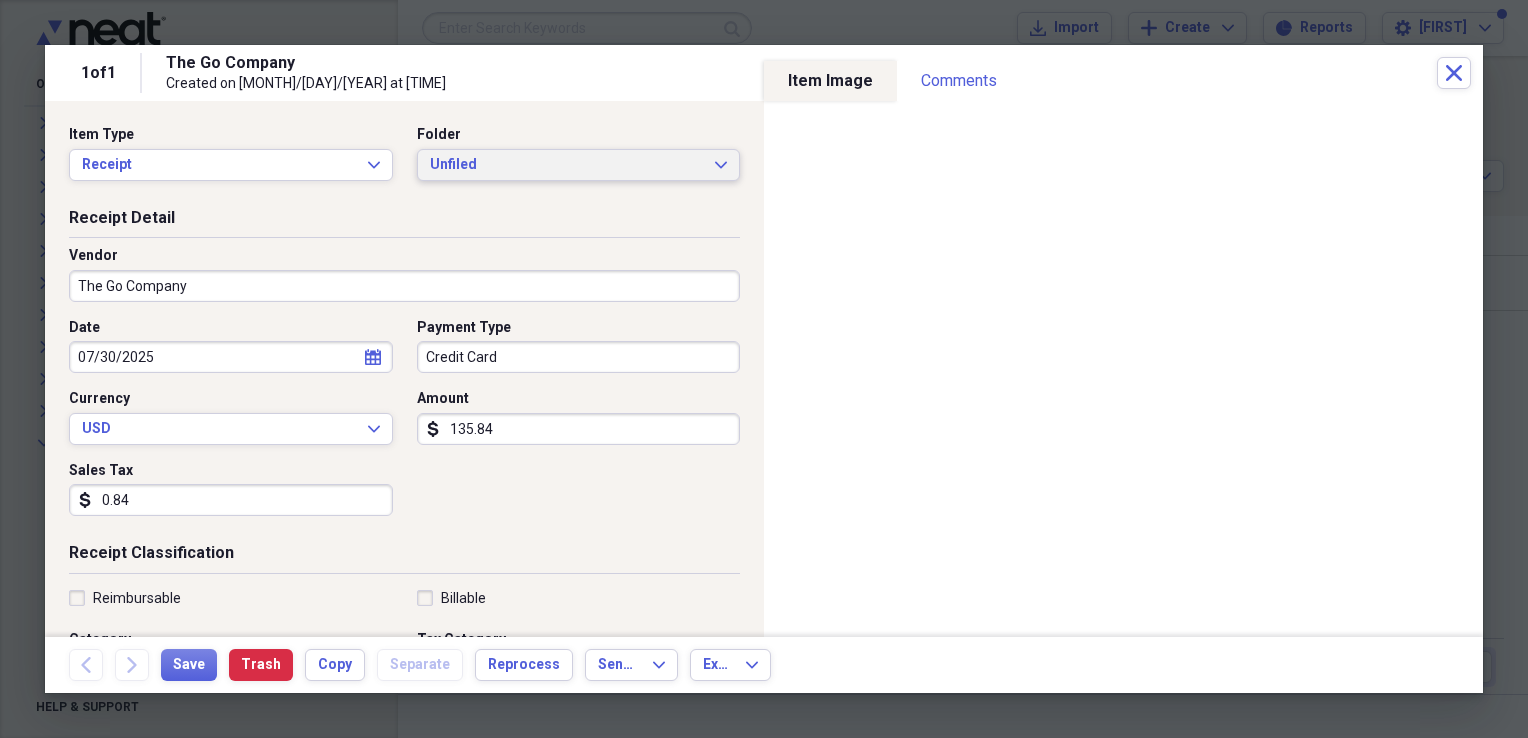 click on "Expand" 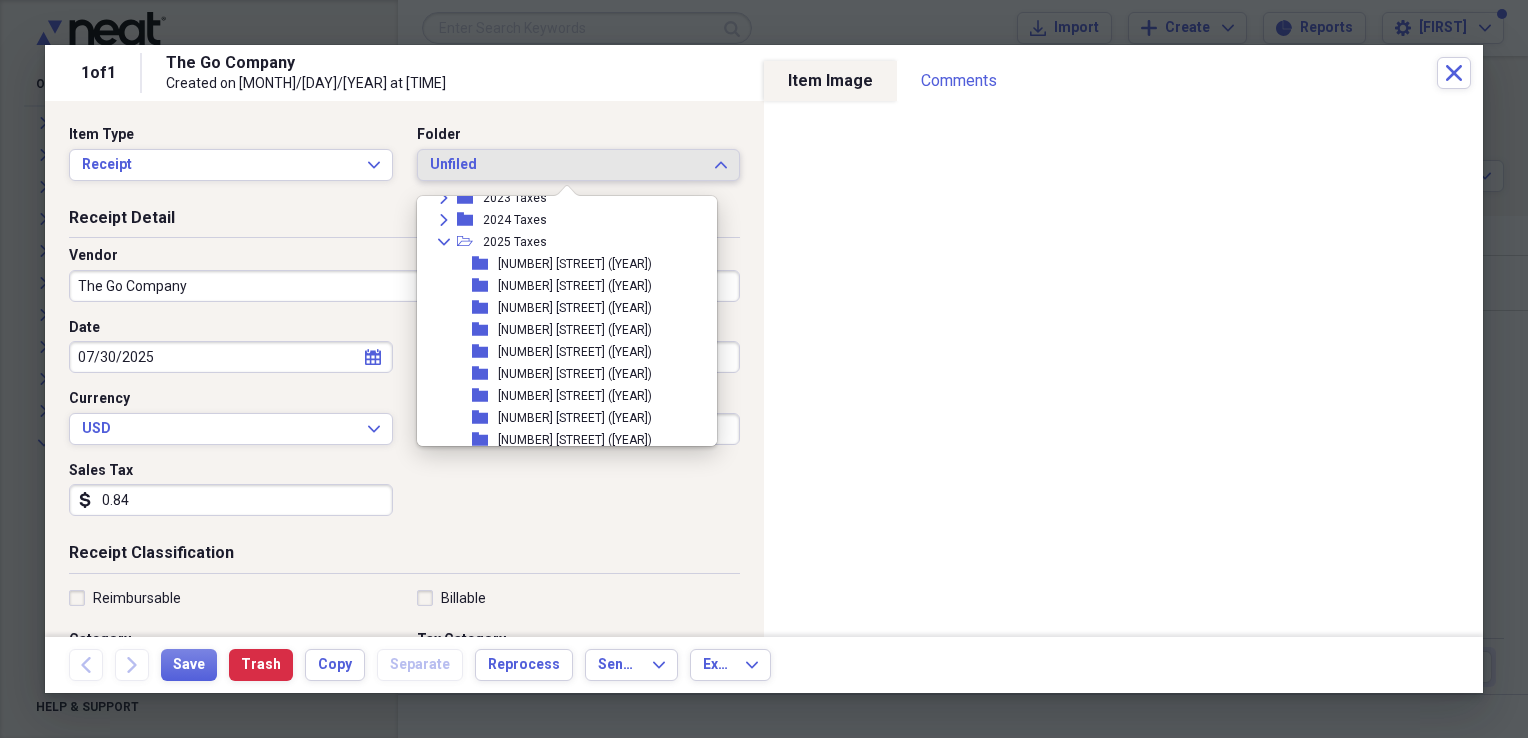 scroll, scrollTop: 274, scrollLeft: 0, axis: vertical 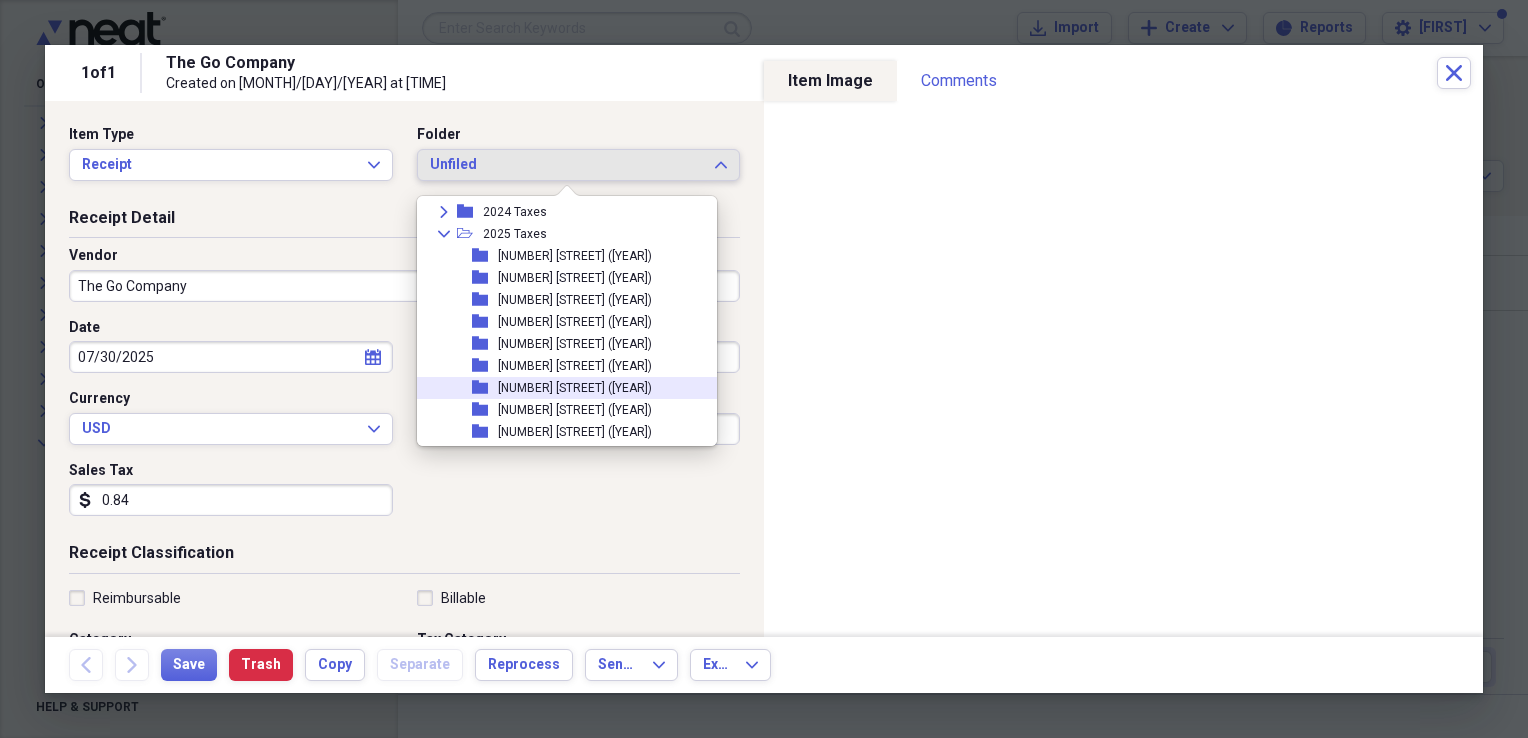click on "[NUMBER] [STREET] ([YEAR])" at bounding box center (575, 388) 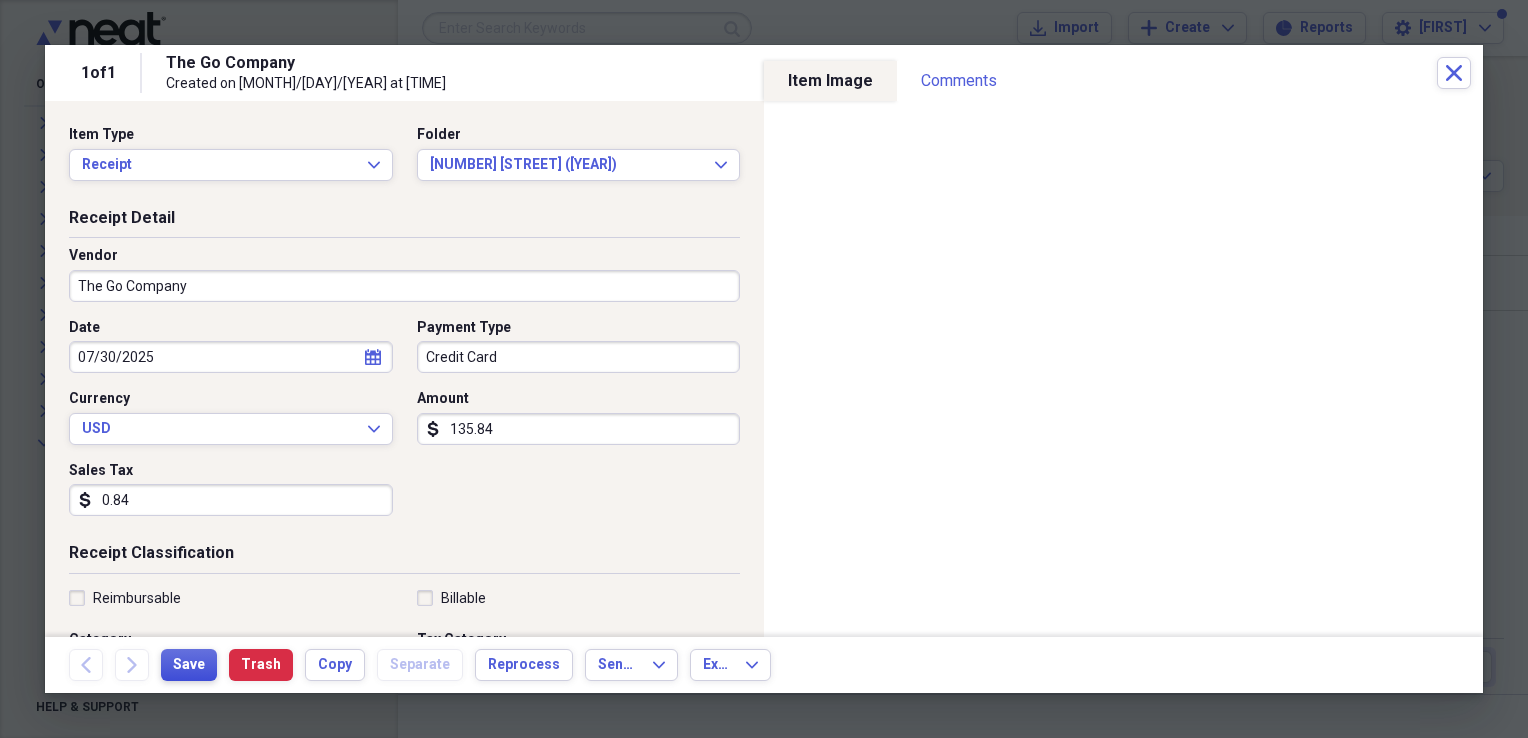 click on "Save" at bounding box center (189, 665) 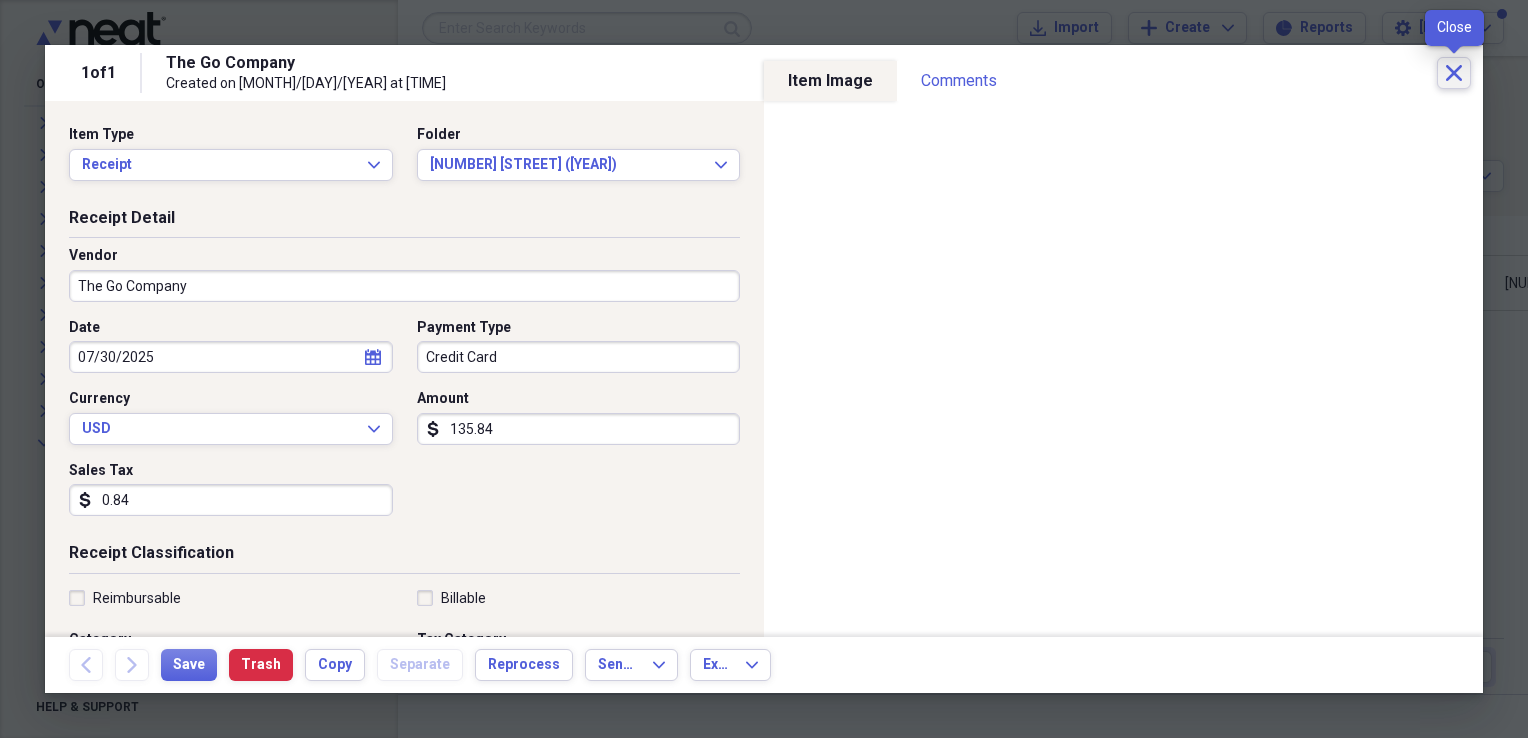 click on "Close" 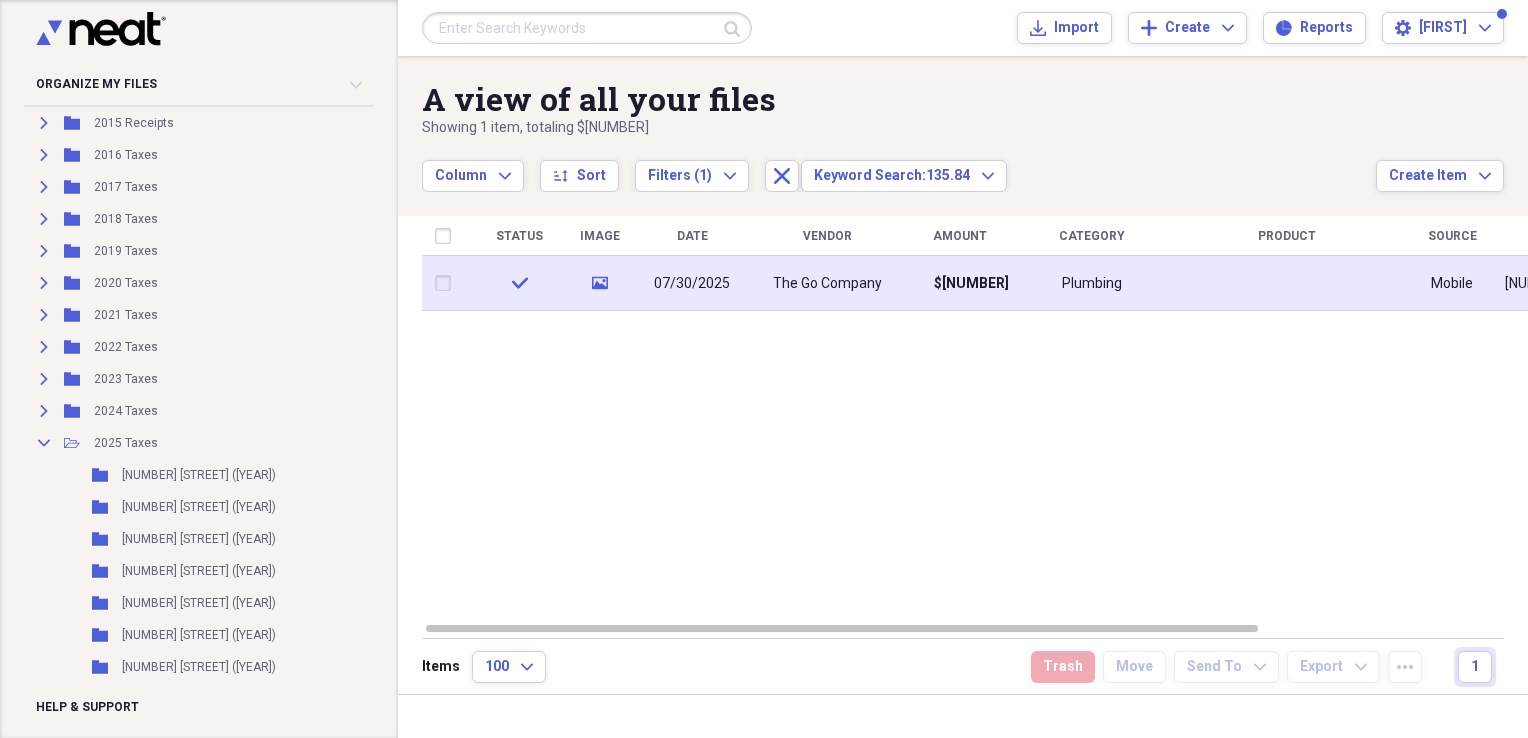 click on "07/30/2025" at bounding box center [692, 284] 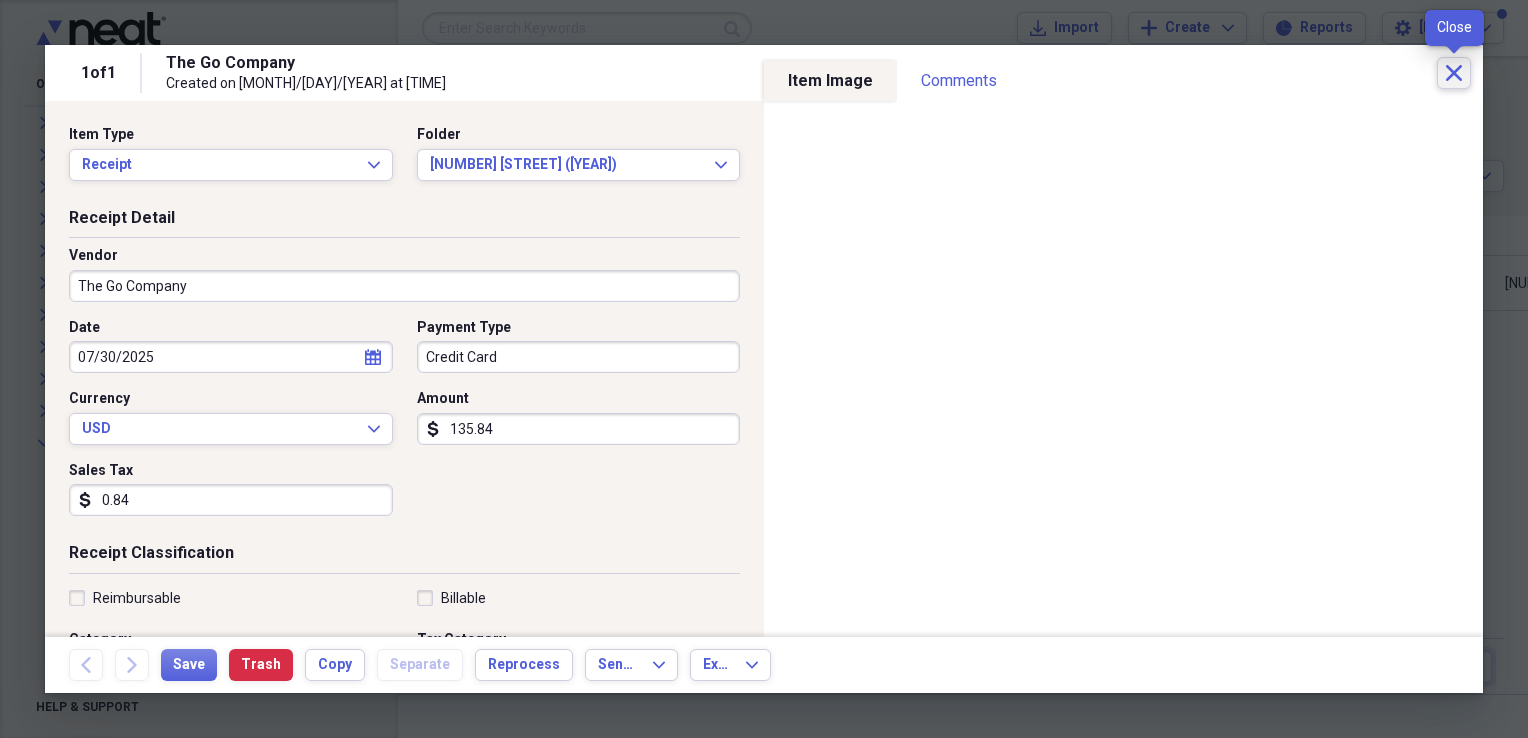 click on "Close" 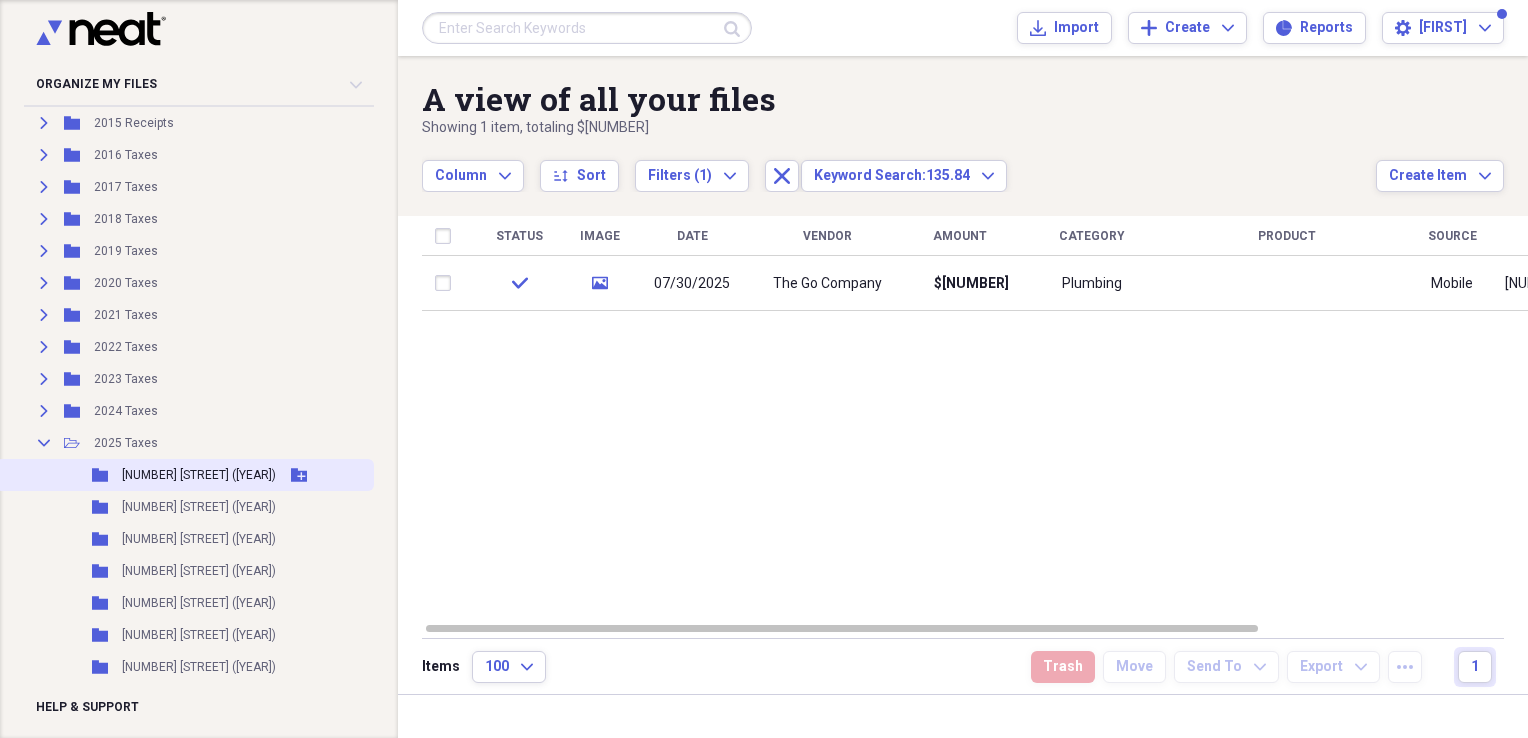 scroll, scrollTop: 236, scrollLeft: 0, axis: vertical 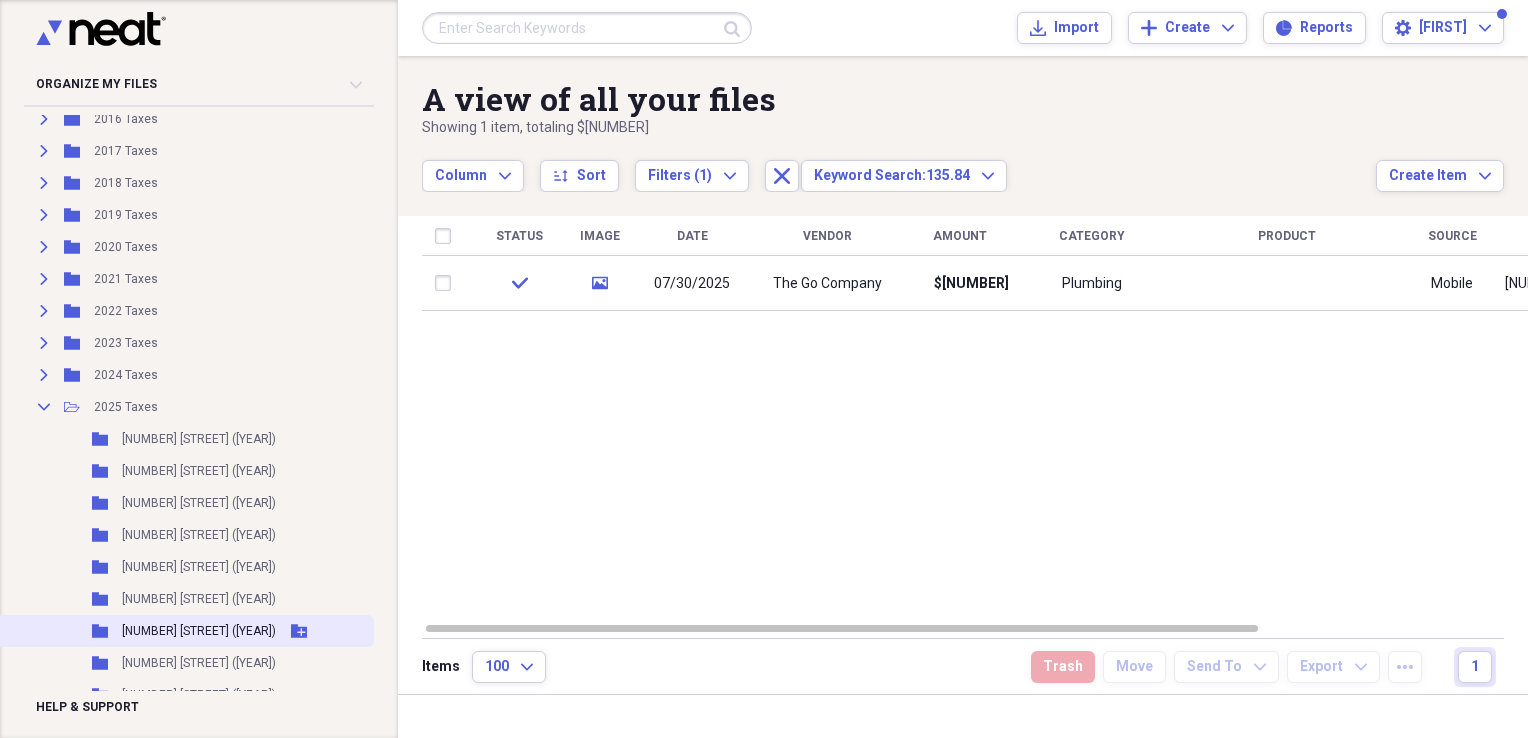 click on "[NUMBER] [STREET] ([YEAR])" at bounding box center (199, 631) 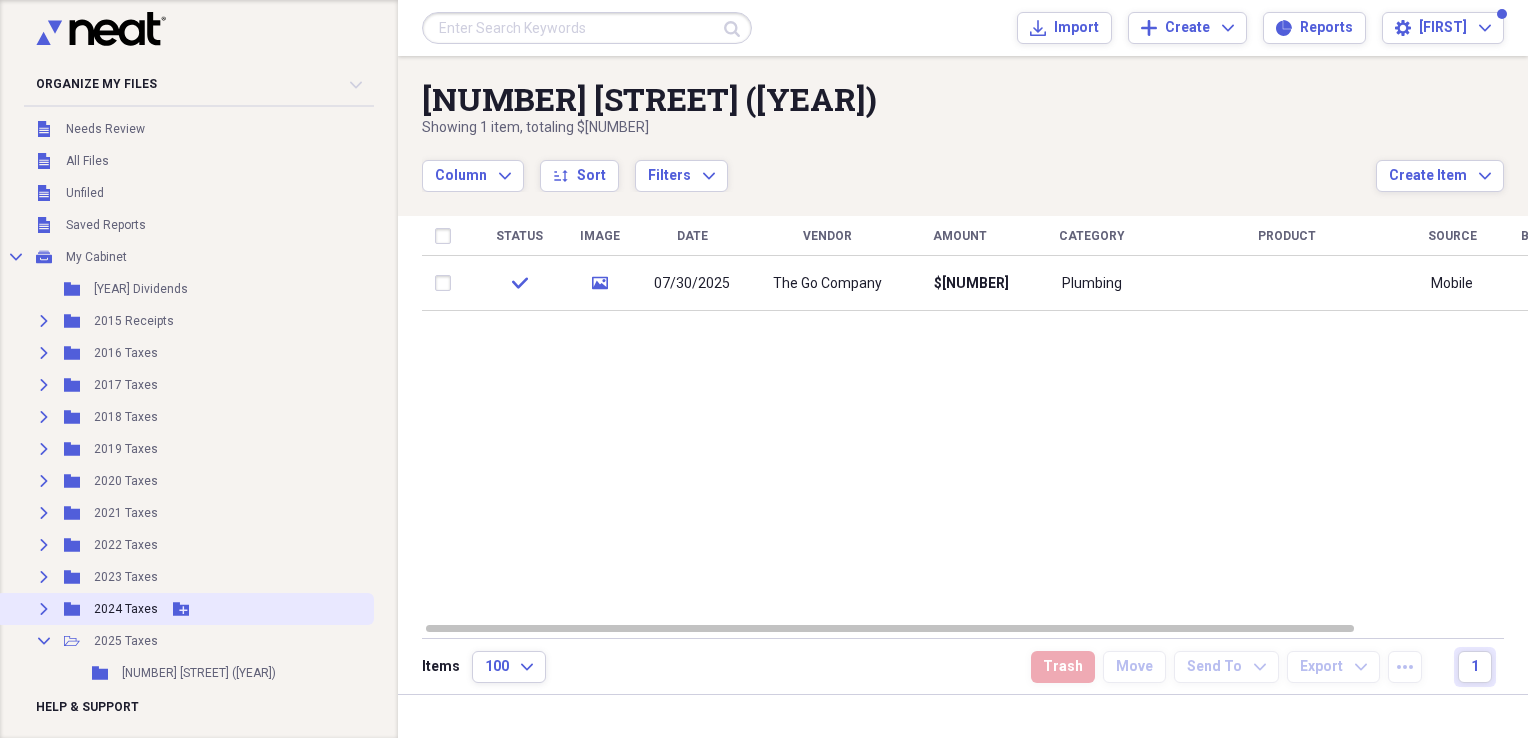 scroll, scrollTop: 0, scrollLeft: 0, axis: both 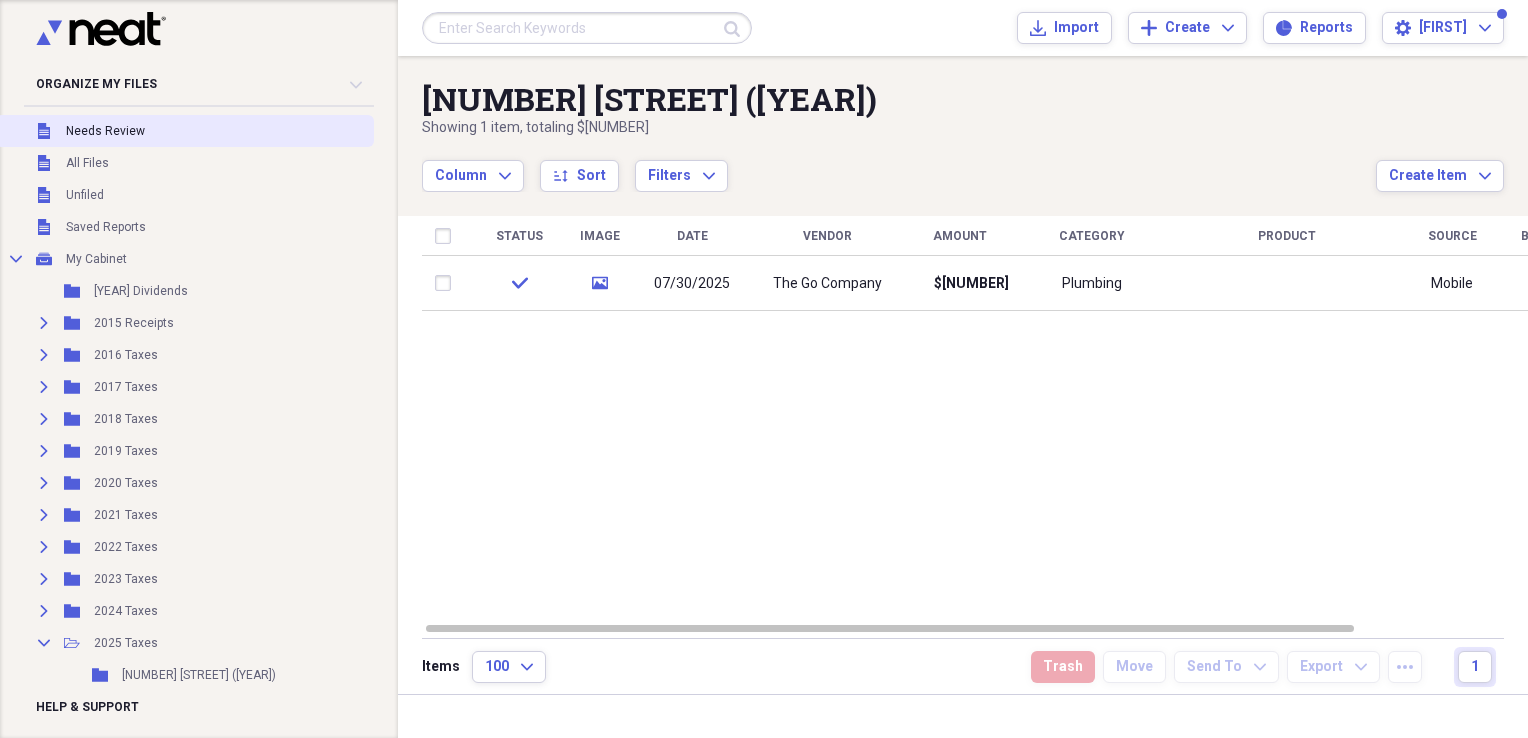 click on "Needs Review" at bounding box center [105, 131] 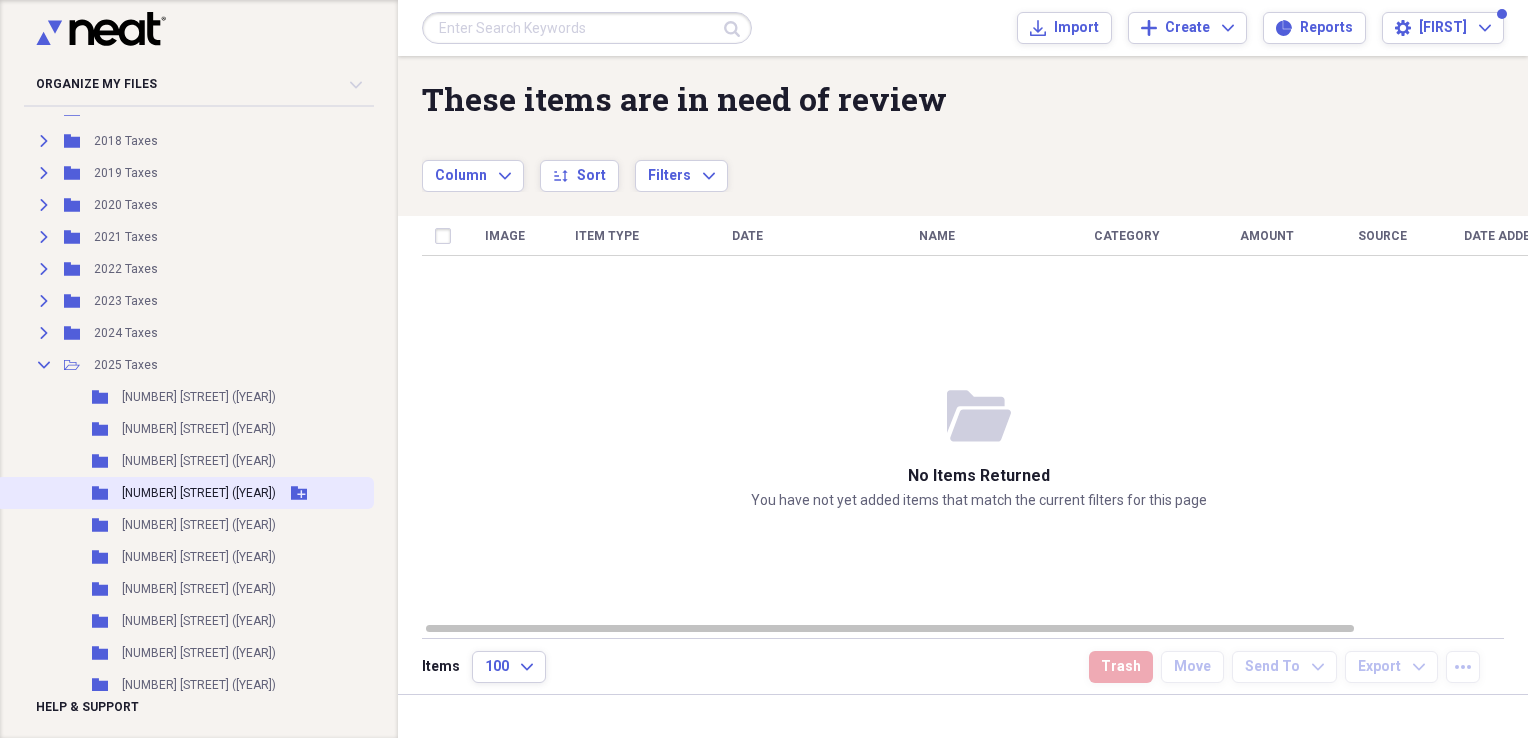 scroll, scrollTop: 280, scrollLeft: 0, axis: vertical 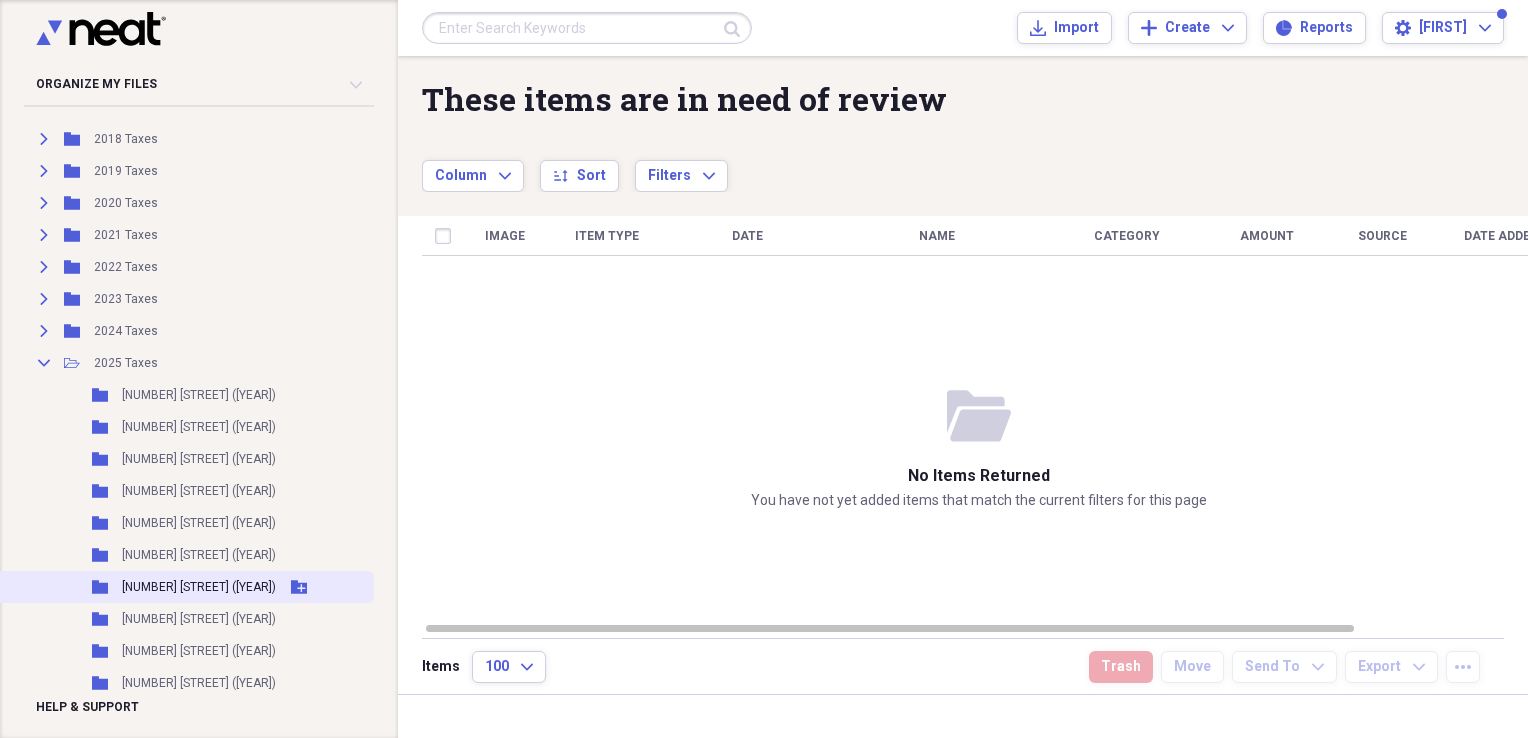 click on "Folder [NUMBER] [STREET] ([YEAR]) Add Folder" at bounding box center (185, 587) 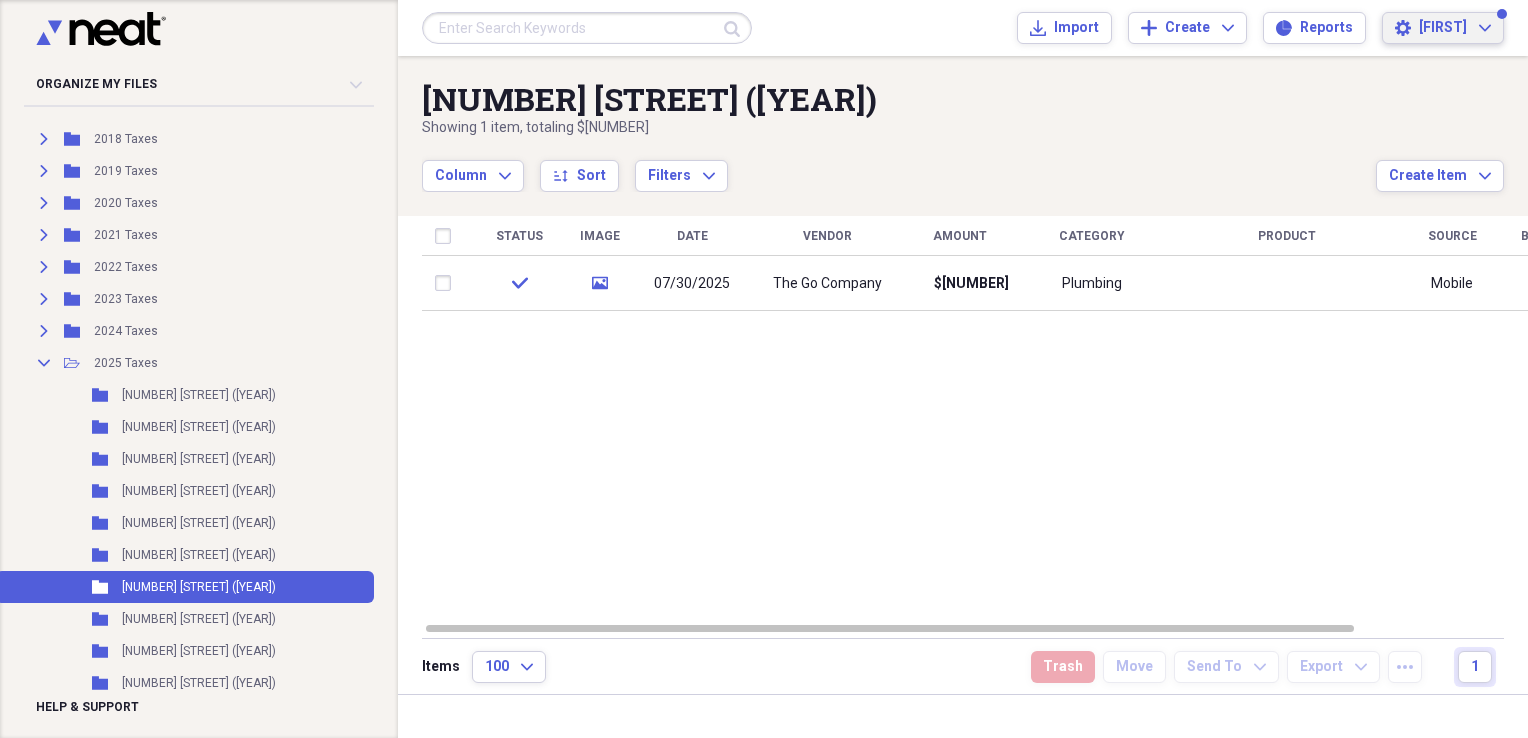 click on "Settings [FIRST] Expand" at bounding box center (1443, 28) 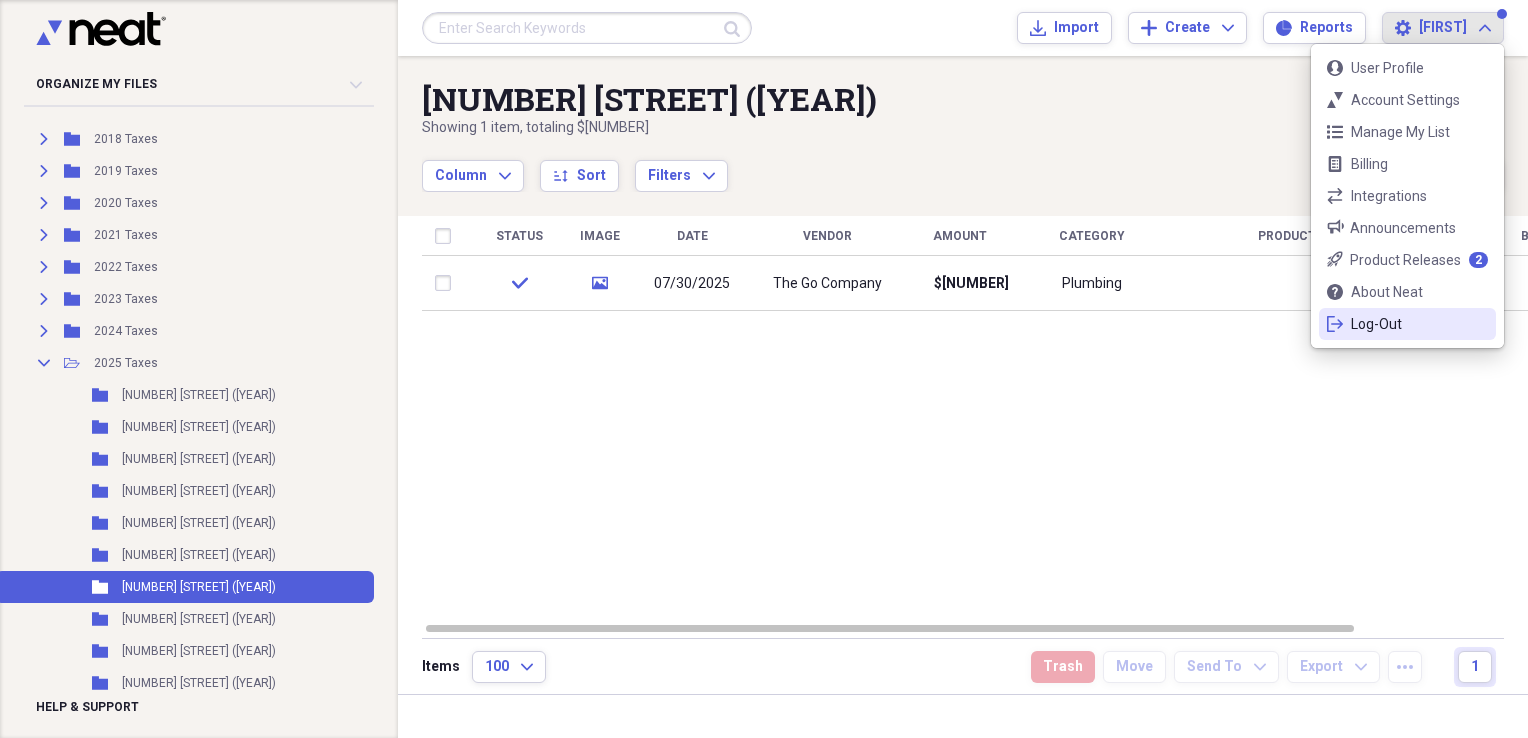 click on "Log-Out" at bounding box center (1407, 324) 